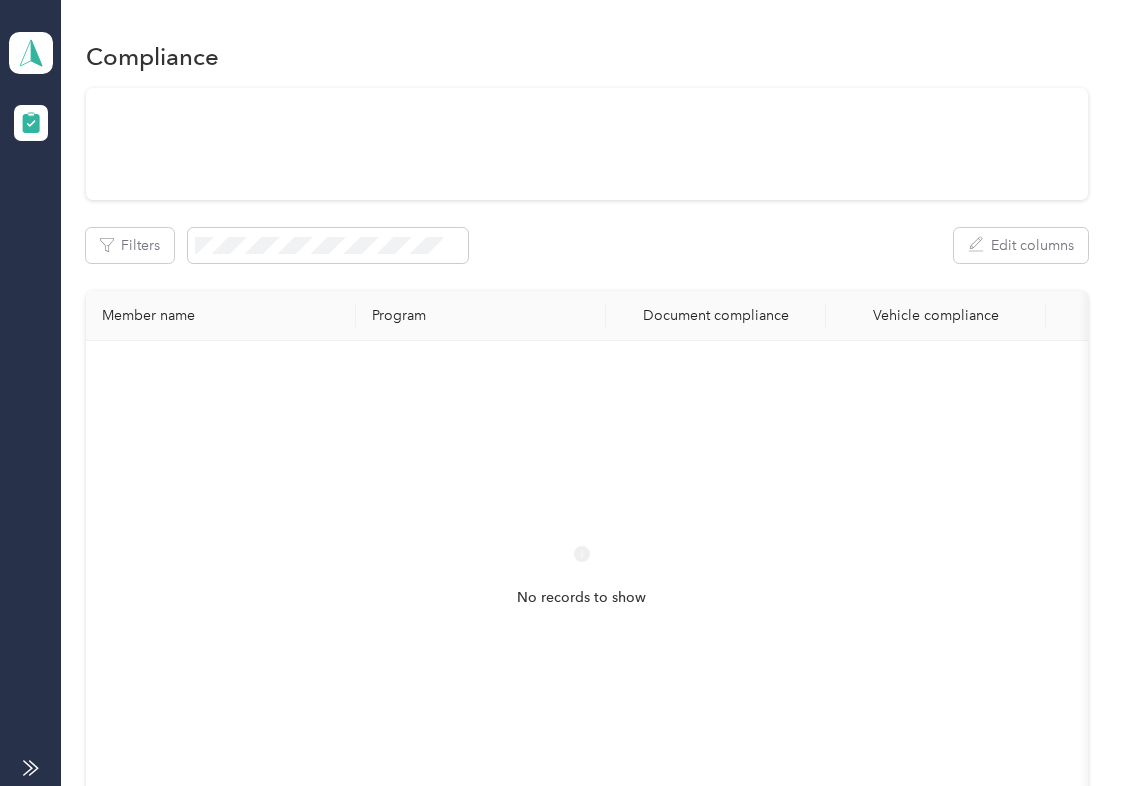 scroll, scrollTop: 0, scrollLeft: 0, axis: both 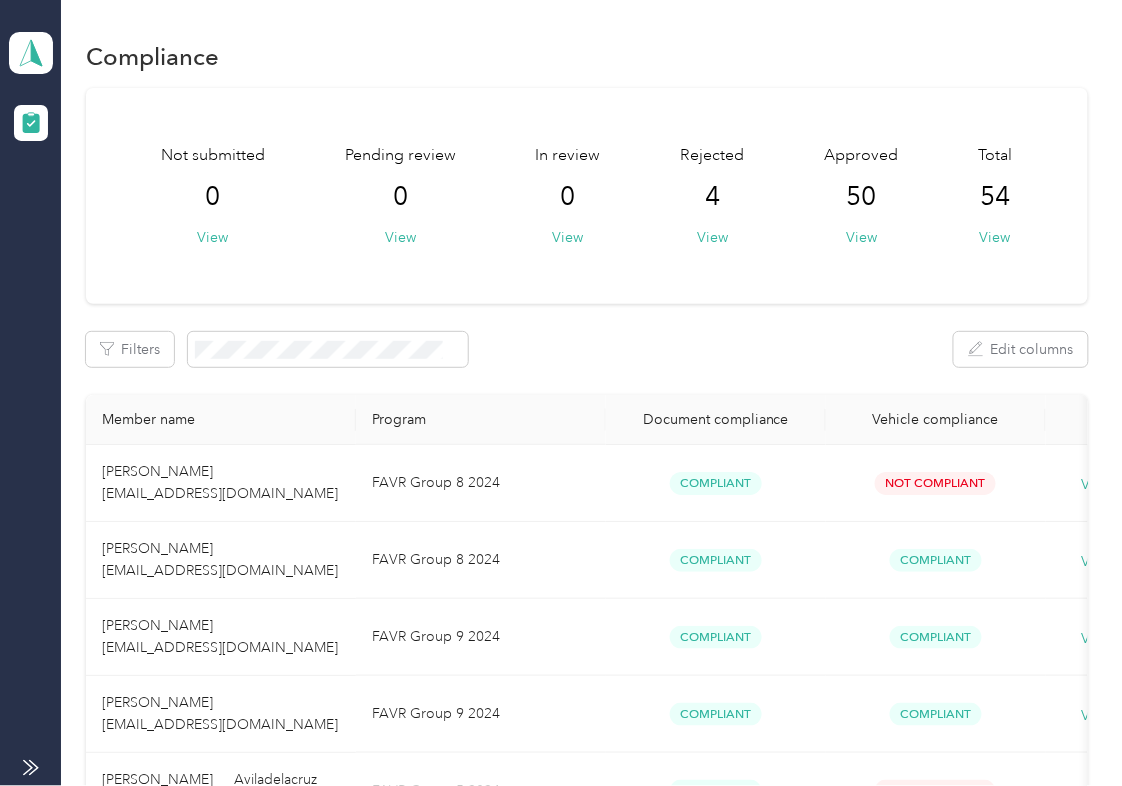 click on "Filters Edit columns" at bounding box center [587, 349] 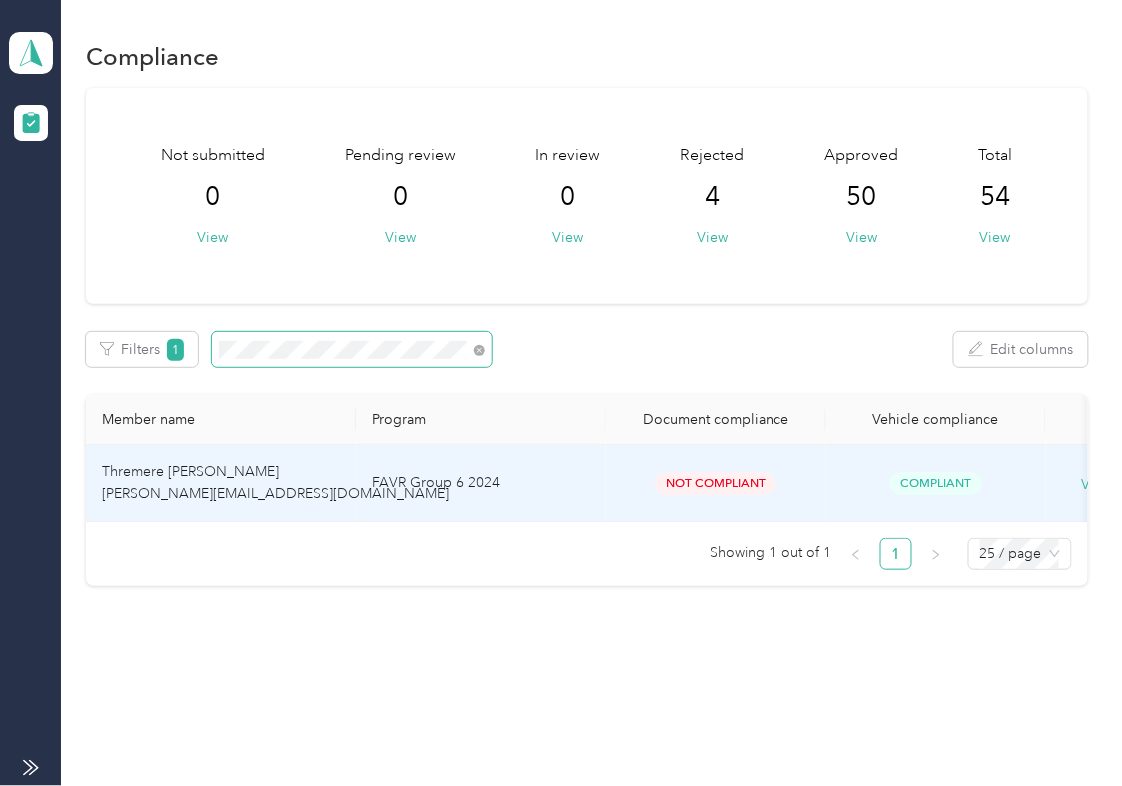click on "Thremere [PERSON_NAME]
[PERSON_NAME][EMAIL_ADDRESS][DOMAIN_NAME]" at bounding box center [221, 483] 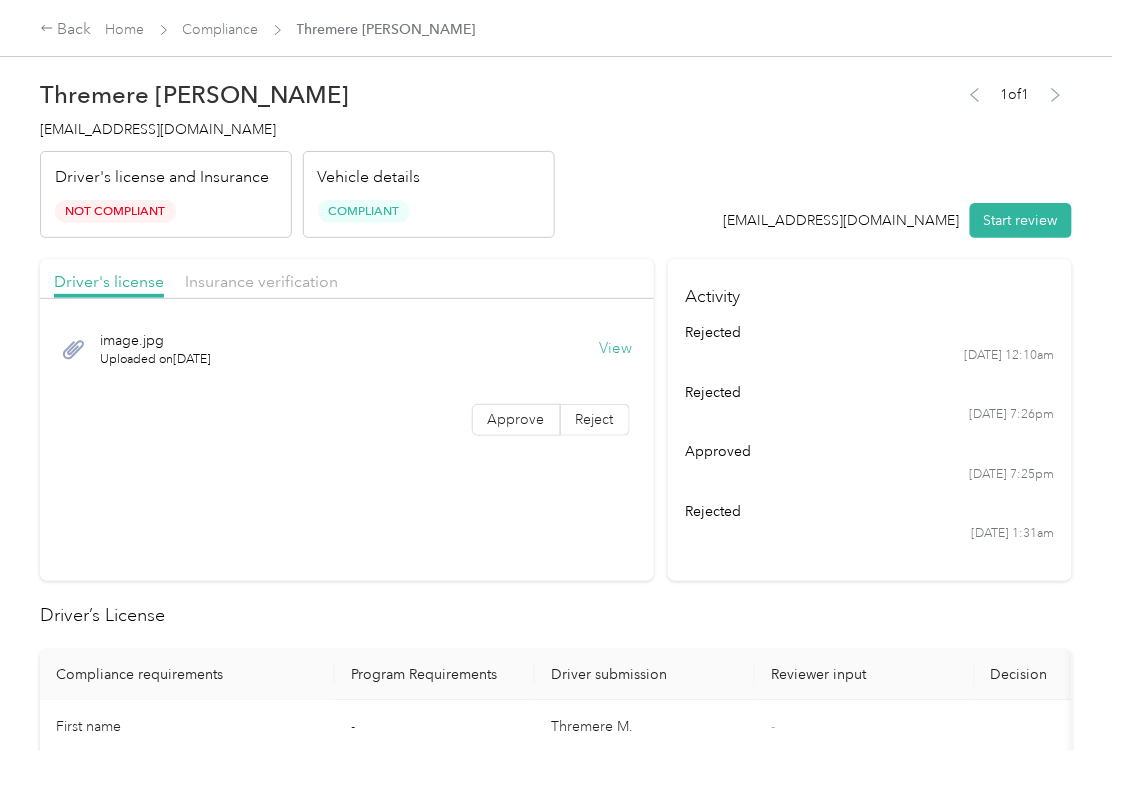 click on "Driver's license Insurance verification image.jpg Uploaded on  [DATE] View Approve Reject" at bounding box center [347, 420] 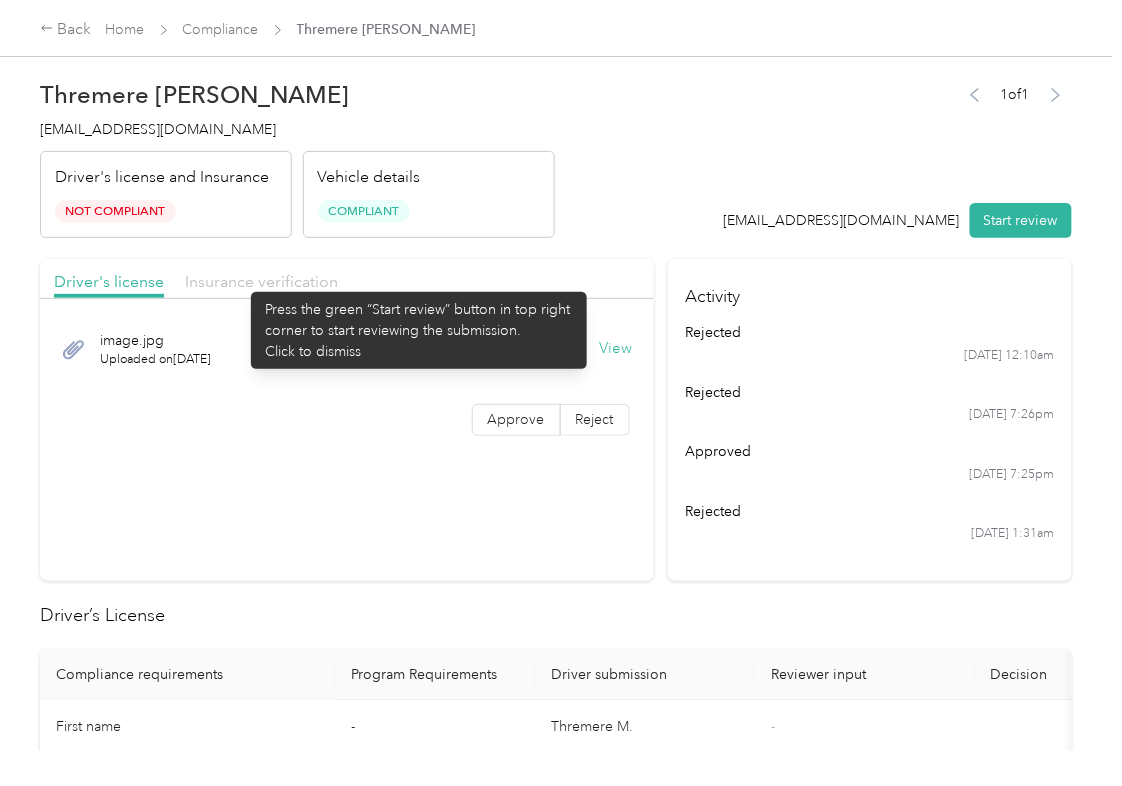 click on "Insurance verification" at bounding box center (261, 281) 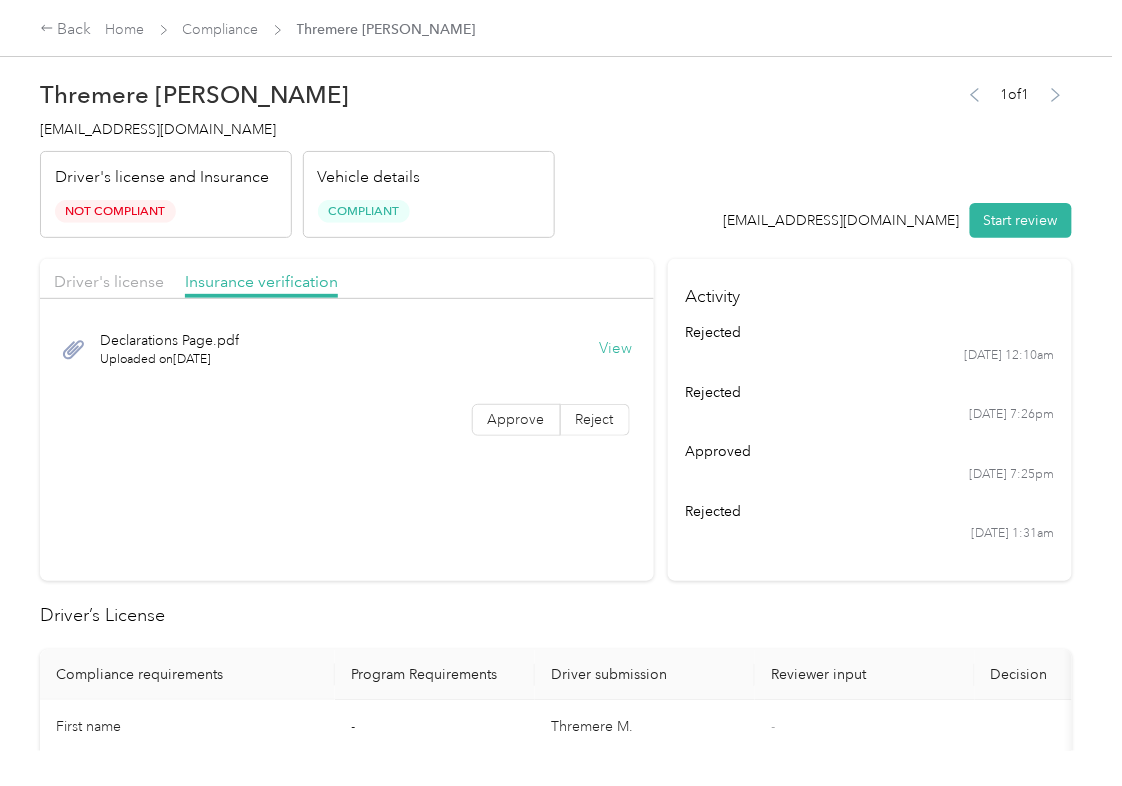 click on "View" at bounding box center [616, 349] 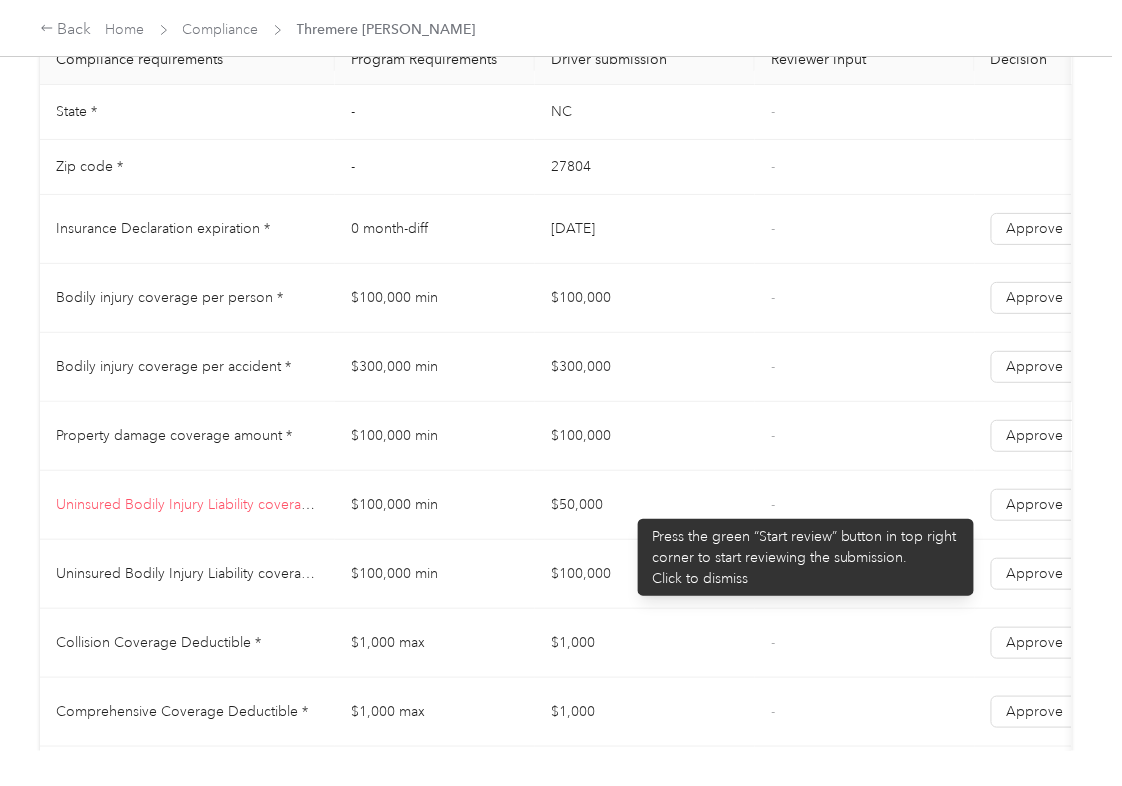 scroll, scrollTop: 1066, scrollLeft: 0, axis: vertical 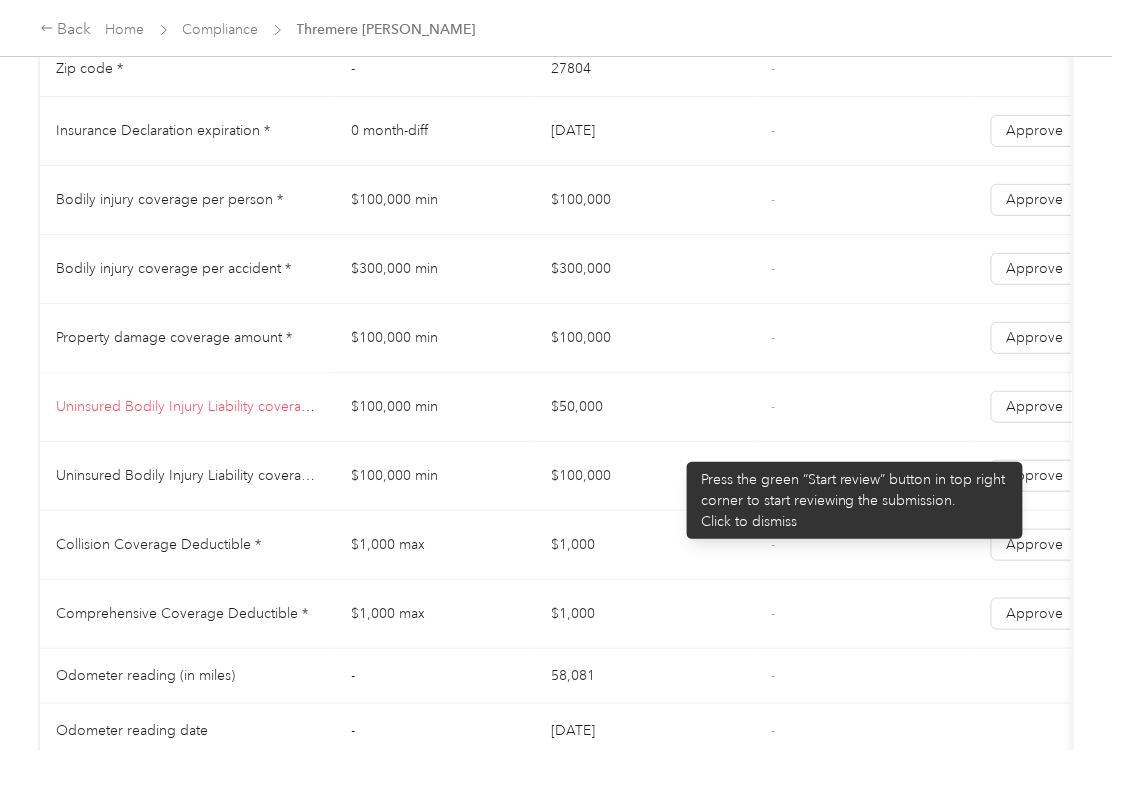 click on "$50,000" at bounding box center [645, 407] 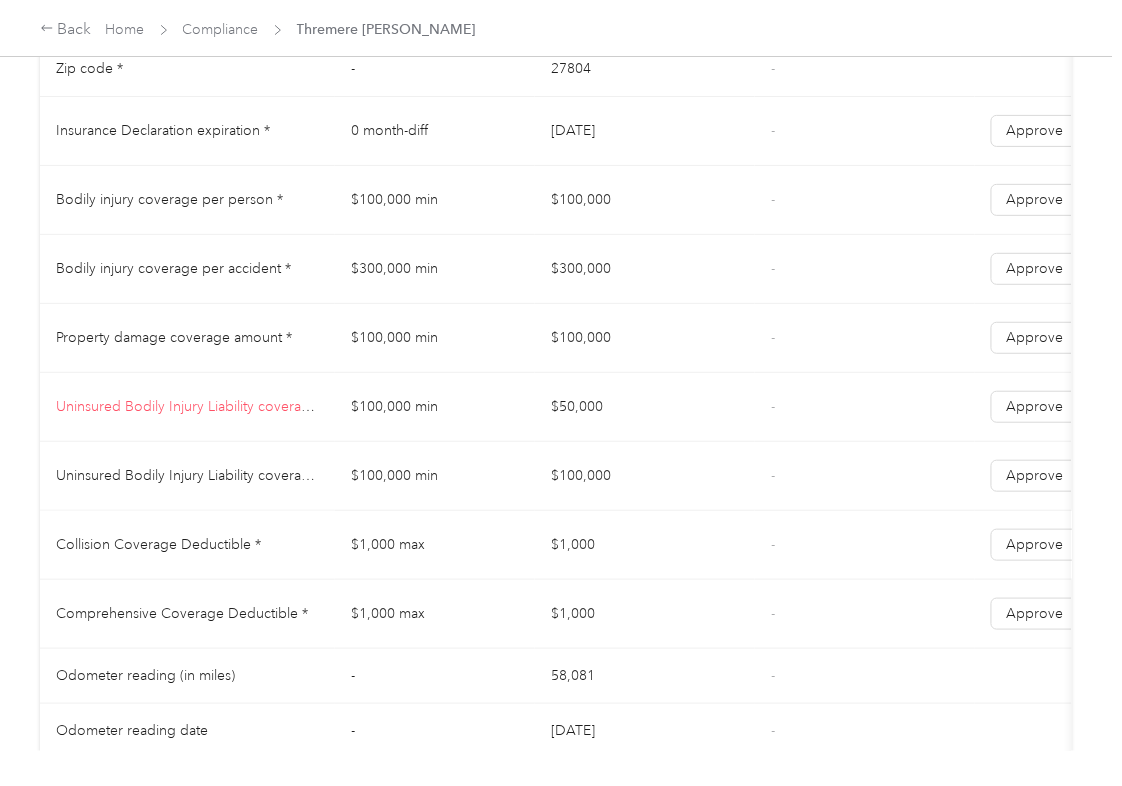 scroll, scrollTop: 2000, scrollLeft: 0, axis: vertical 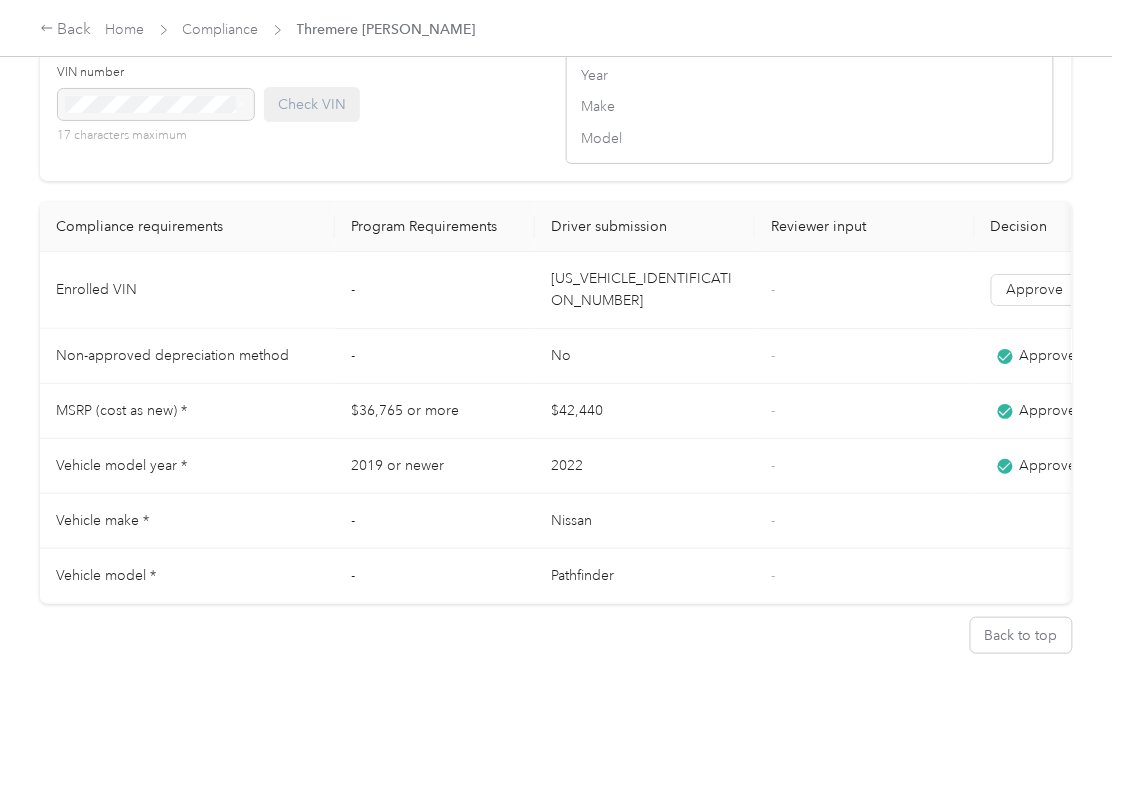 click on "[US_VEHICLE_IDENTIFICATION_NUMBER]" at bounding box center [645, 290] 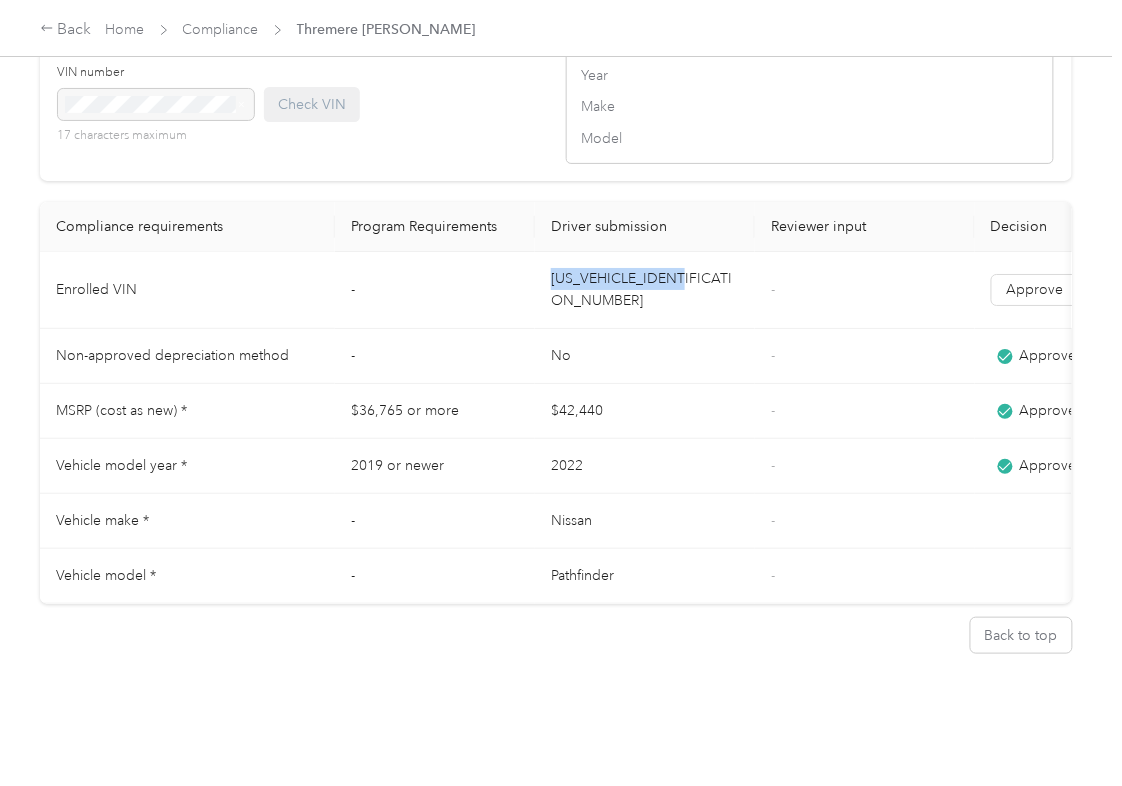 click on "[US_VEHICLE_IDENTIFICATION_NUMBER]" at bounding box center [645, 290] 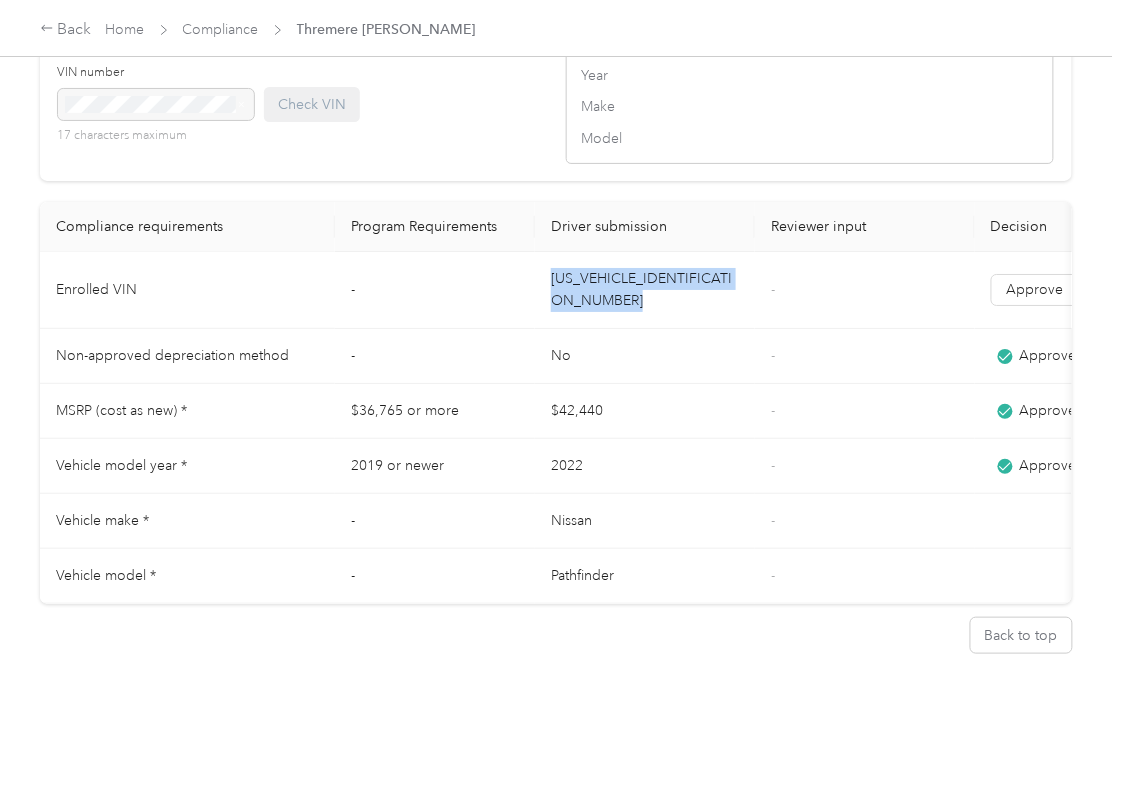 click on "[US_VEHICLE_IDENTIFICATION_NUMBER]" at bounding box center (645, 290) 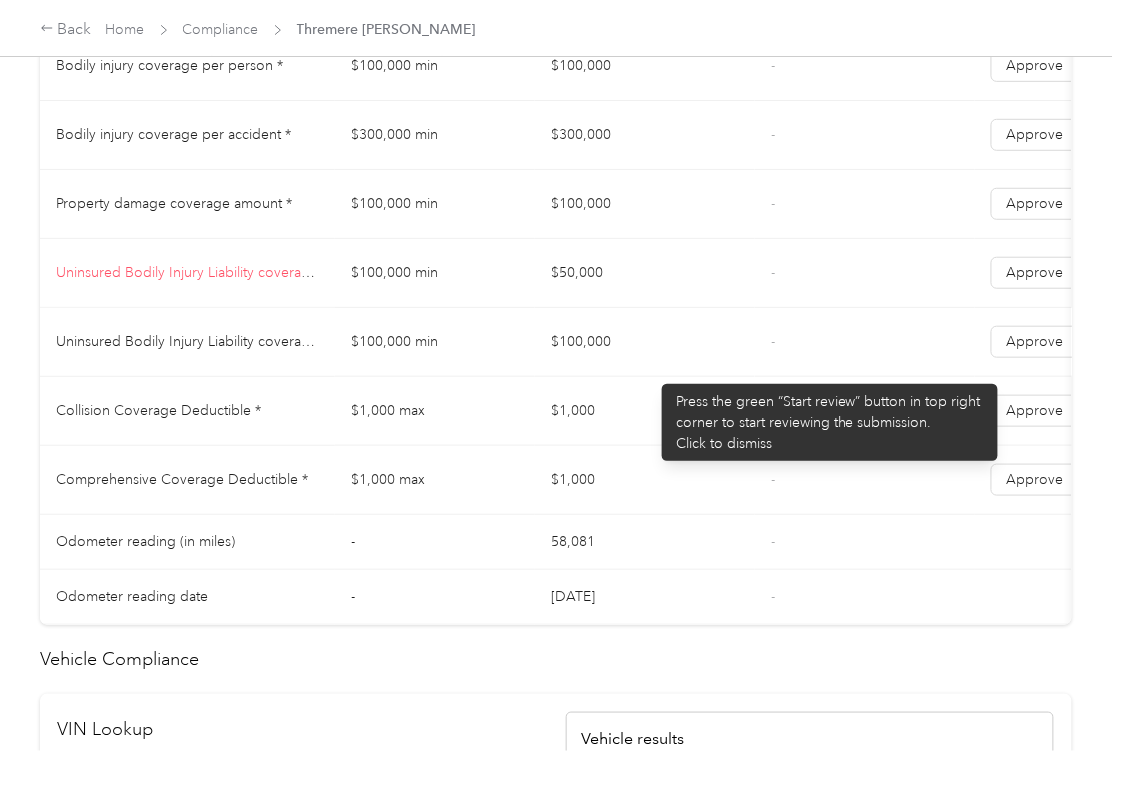scroll, scrollTop: 1066, scrollLeft: 0, axis: vertical 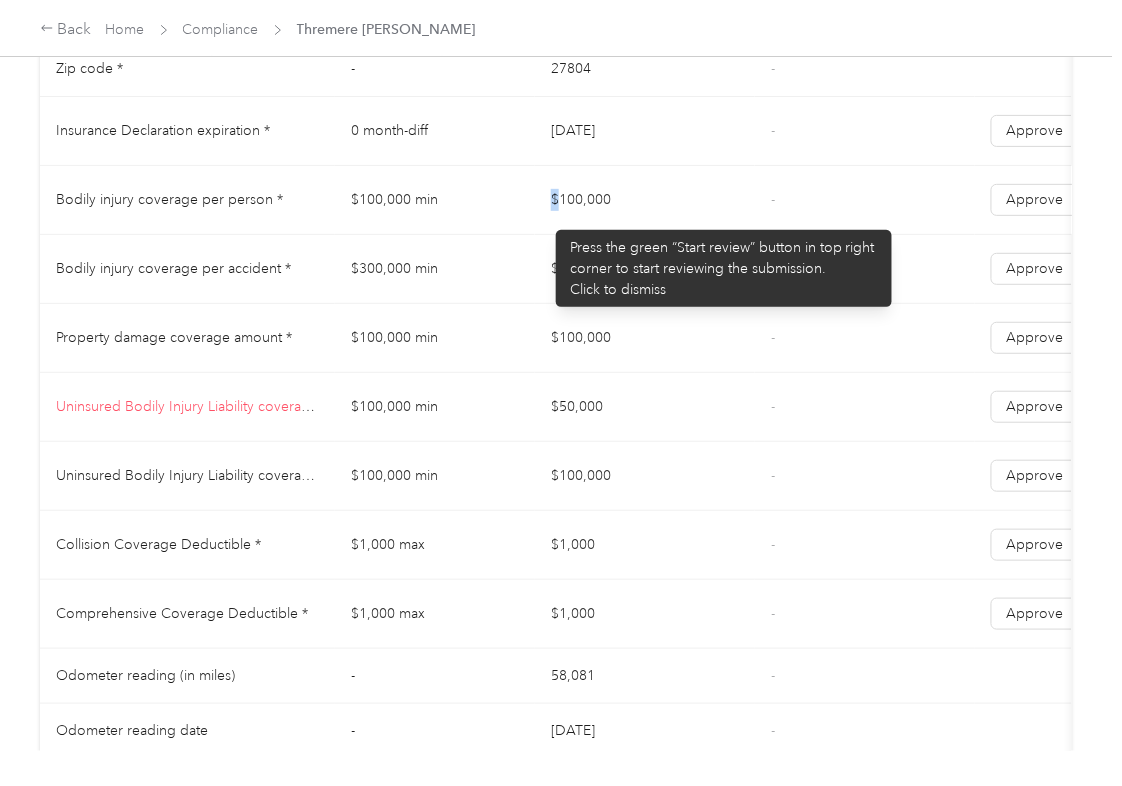 drag, startPoint x: 546, startPoint y: 220, endPoint x: 582, endPoint y: 248, distance: 45.607018 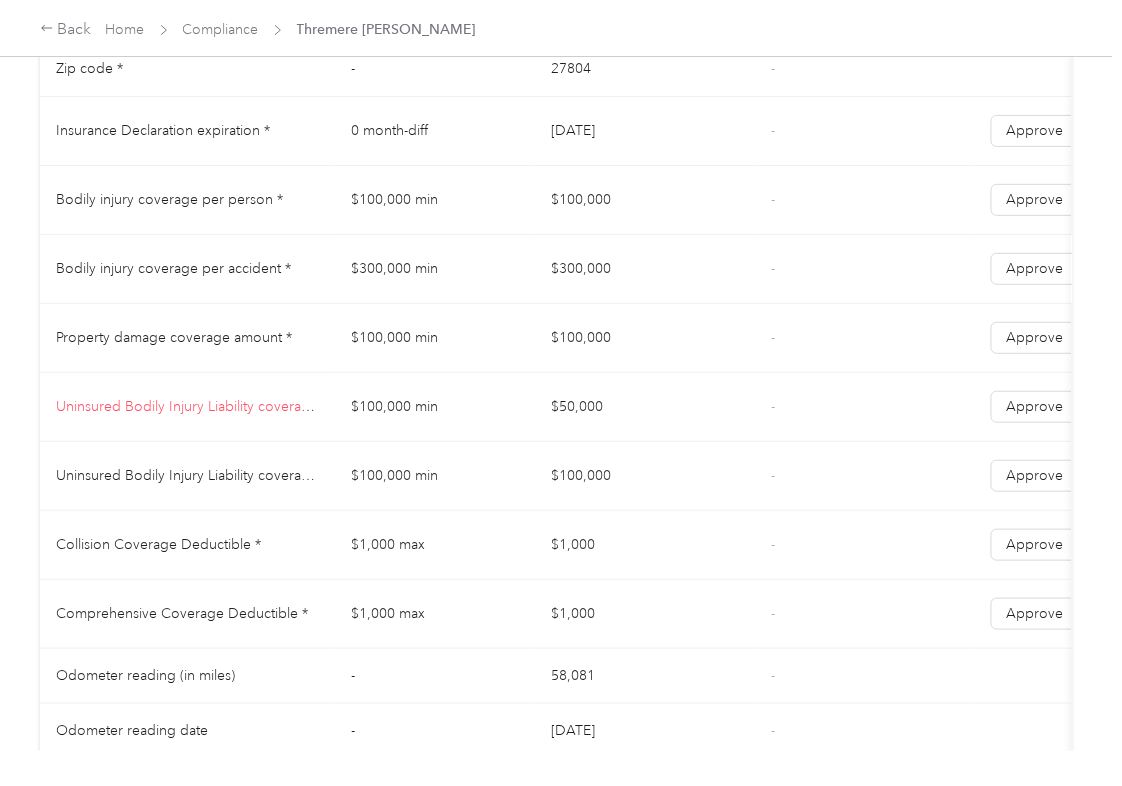 drag, startPoint x: 602, startPoint y: 276, endPoint x: 552, endPoint y: 346, distance: 86.023254 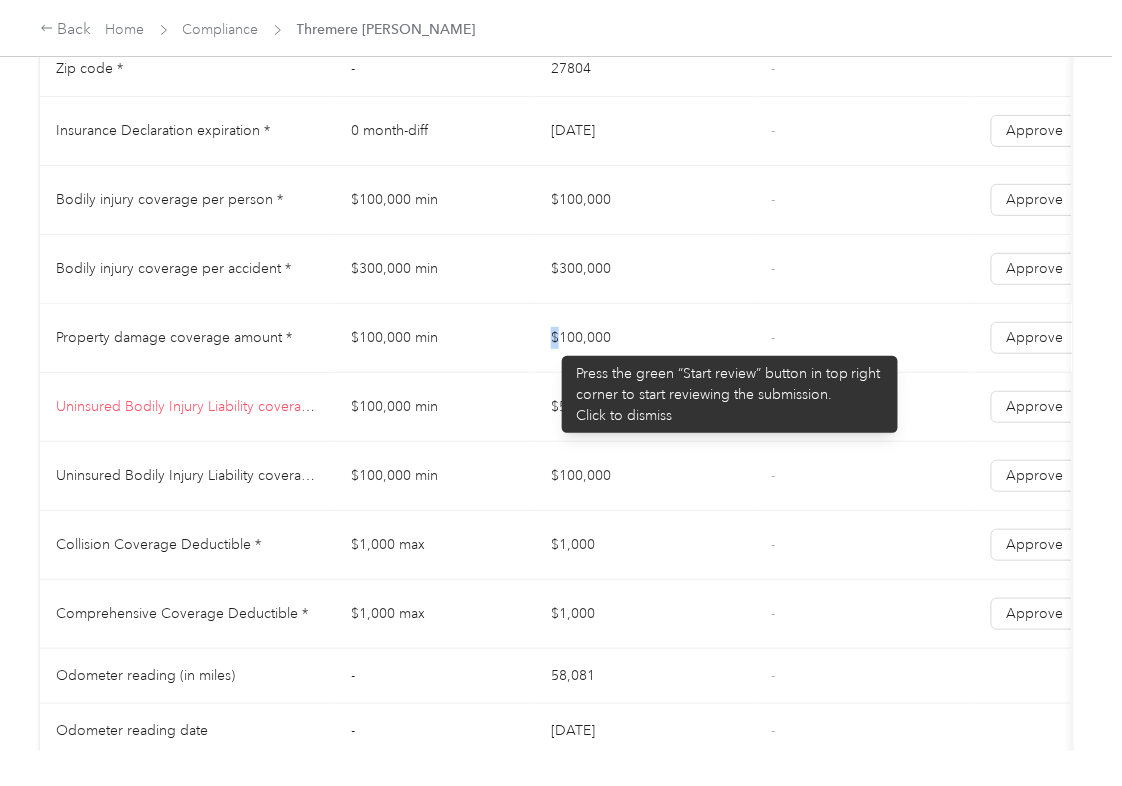 click on "$100,000" at bounding box center [645, 338] 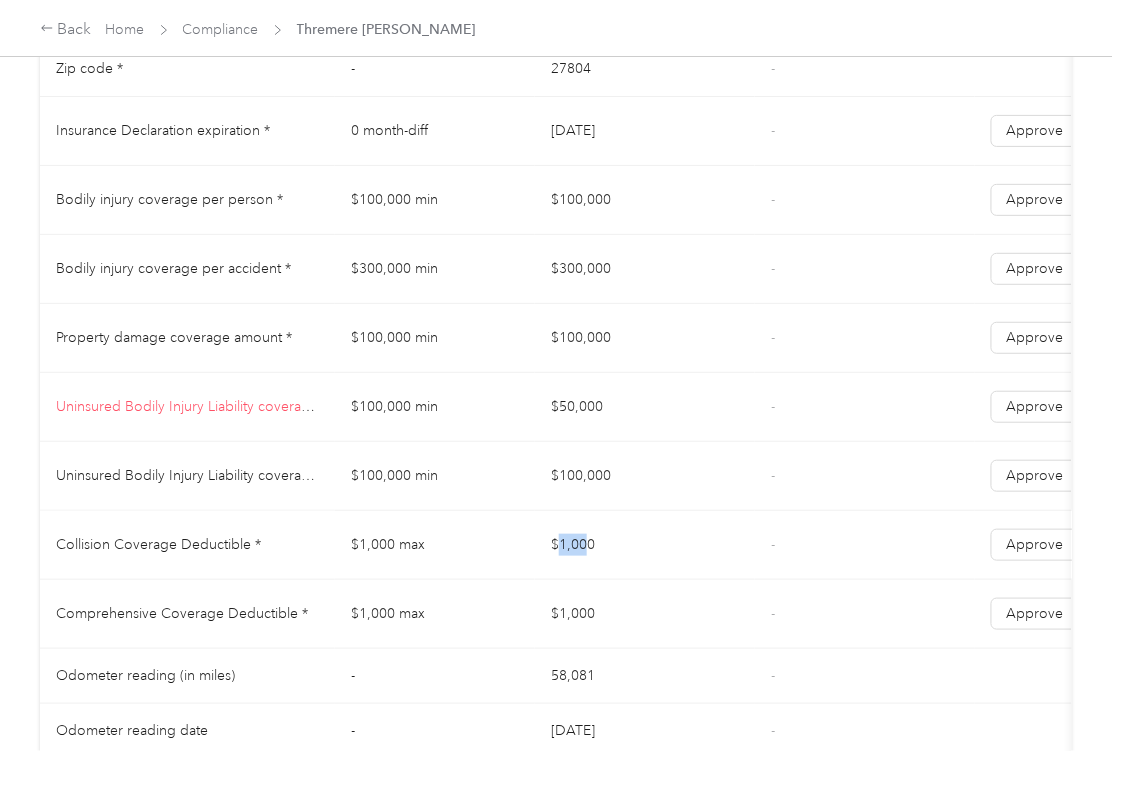 drag, startPoint x: 557, startPoint y: 588, endPoint x: 597, endPoint y: 596, distance: 40.792156 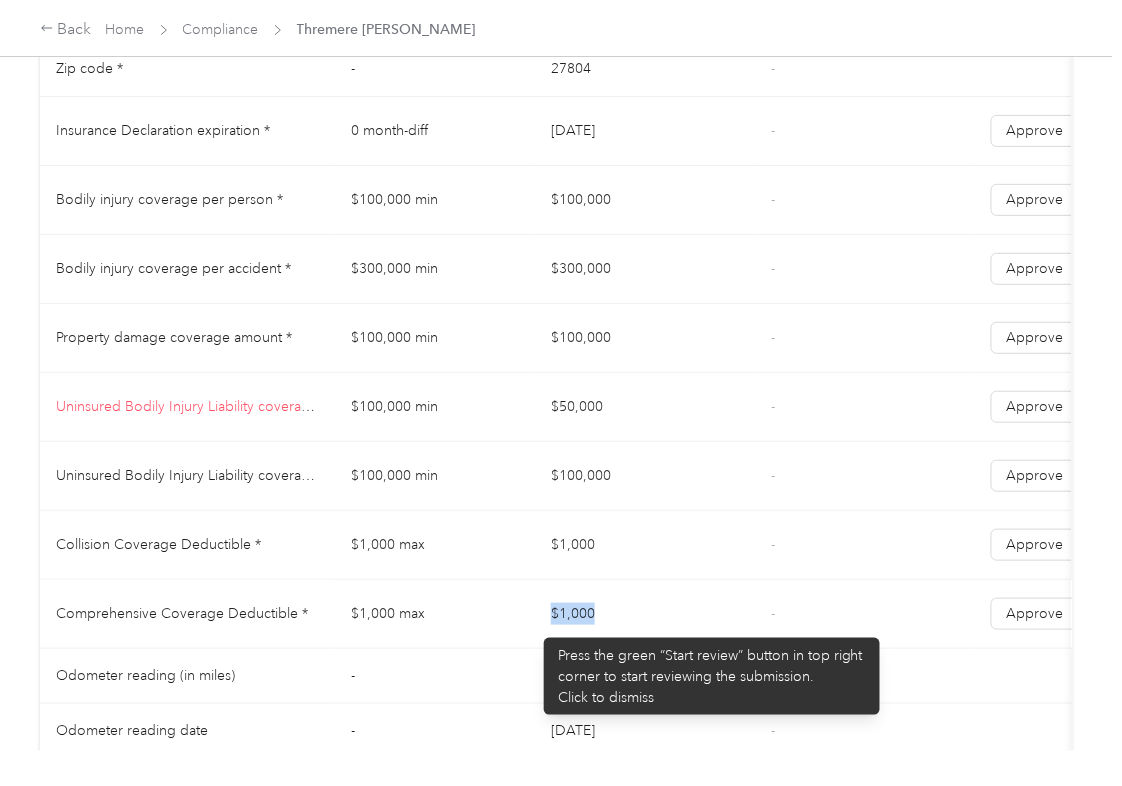 click on "Comprehensive Coverage Deductible * $1,000 max $1,000 - Approve Reject" at bounding box center [745, 614] 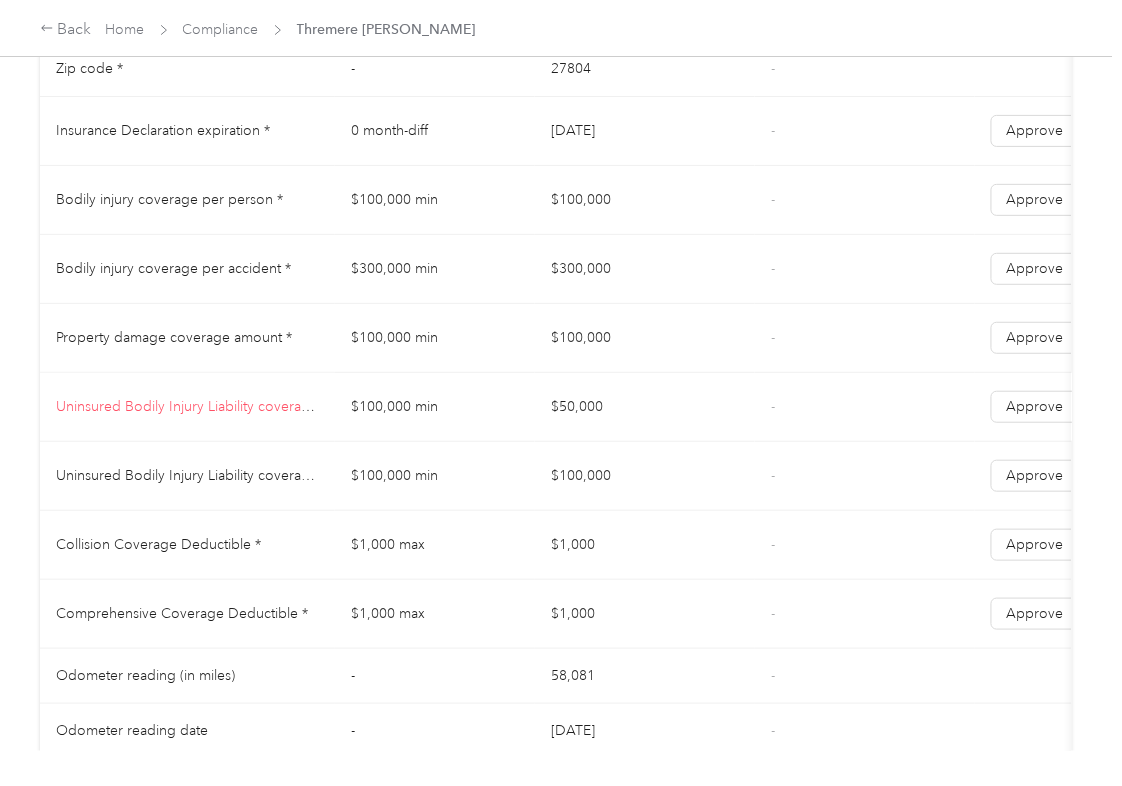click on "-" at bounding box center [865, 407] 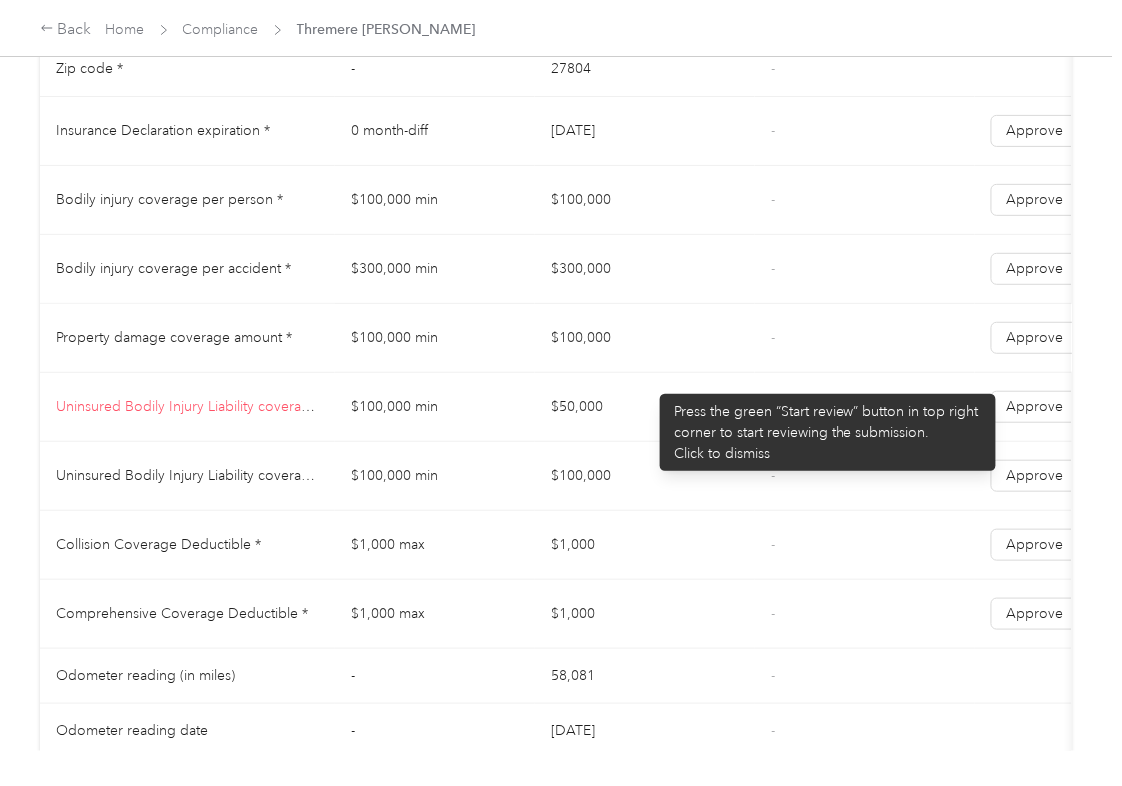 scroll, scrollTop: 933, scrollLeft: 0, axis: vertical 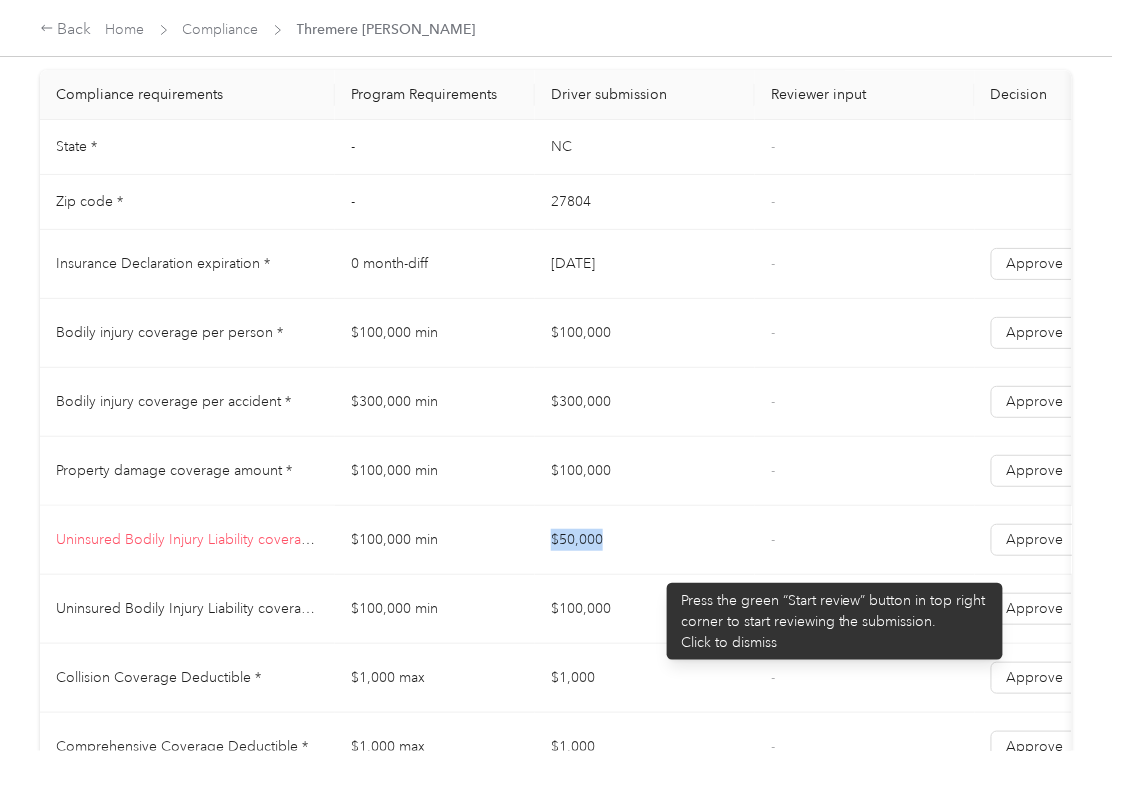 drag, startPoint x: 614, startPoint y: 573, endPoint x: 665, endPoint y: 545, distance: 58.18075 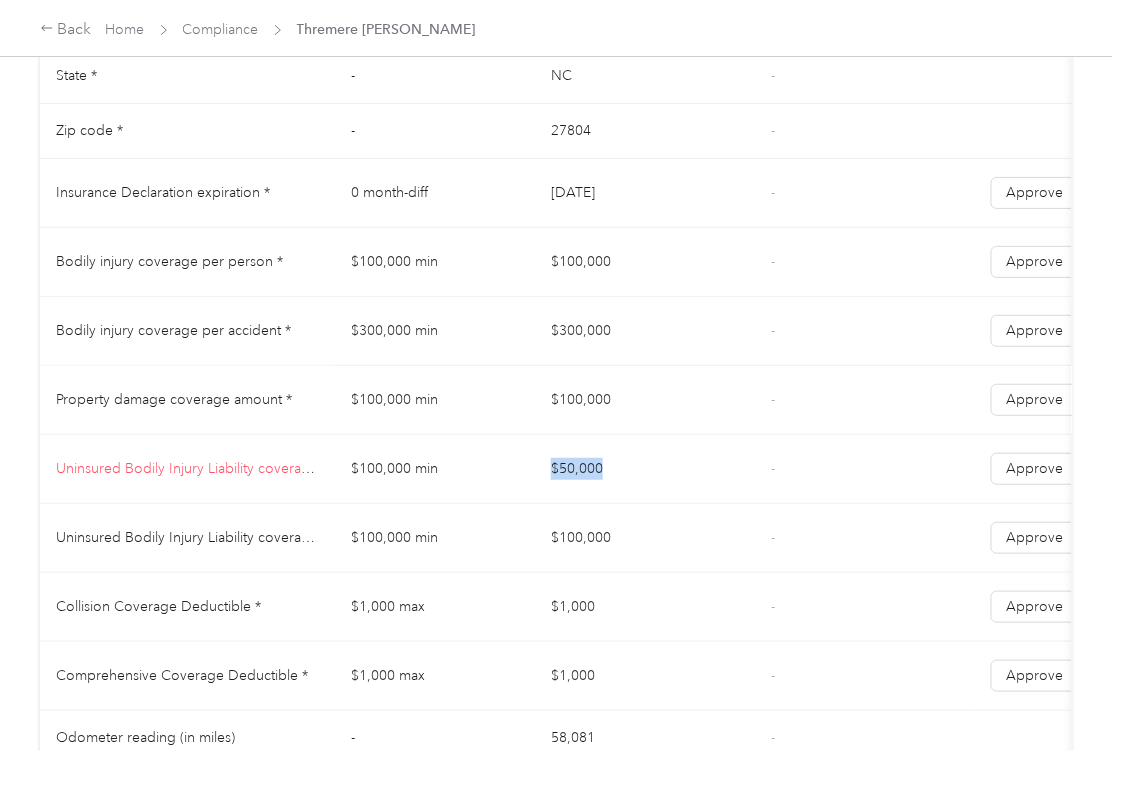 scroll, scrollTop: 1066, scrollLeft: 0, axis: vertical 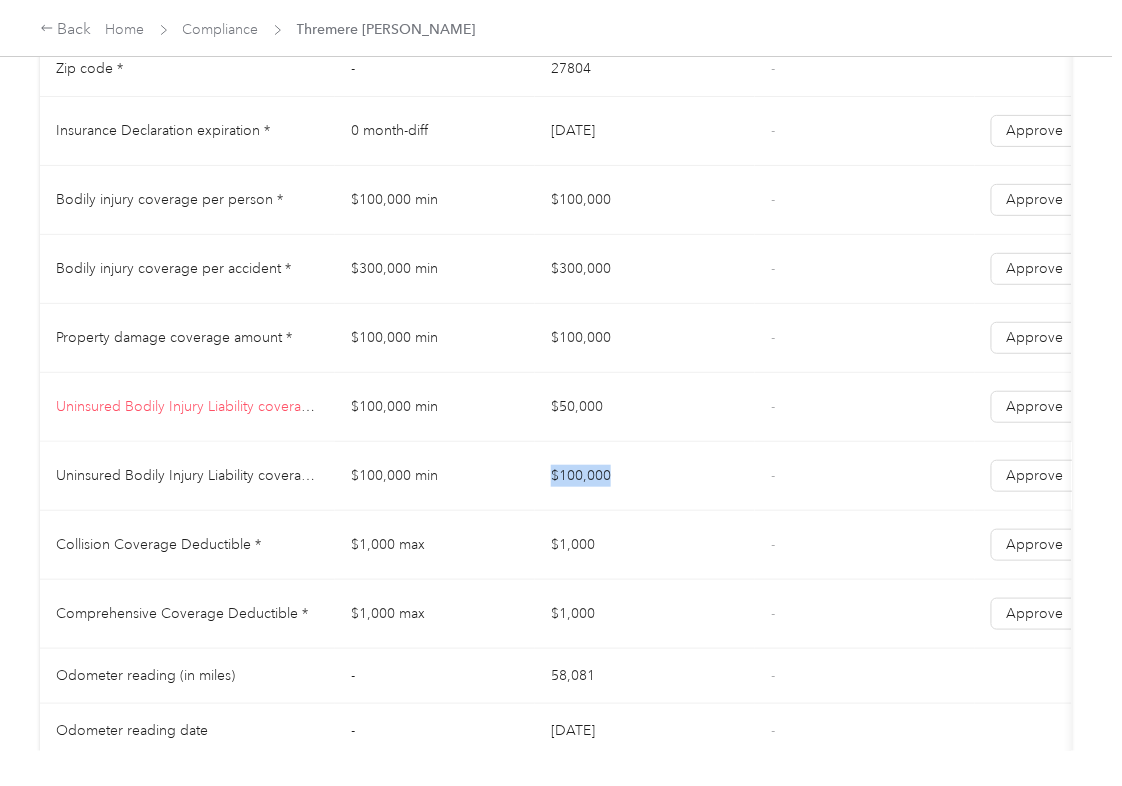 drag, startPoint x: 548, startPoint y: 502, endPoint x: 648, endPoint y: 504, distance: 100.02 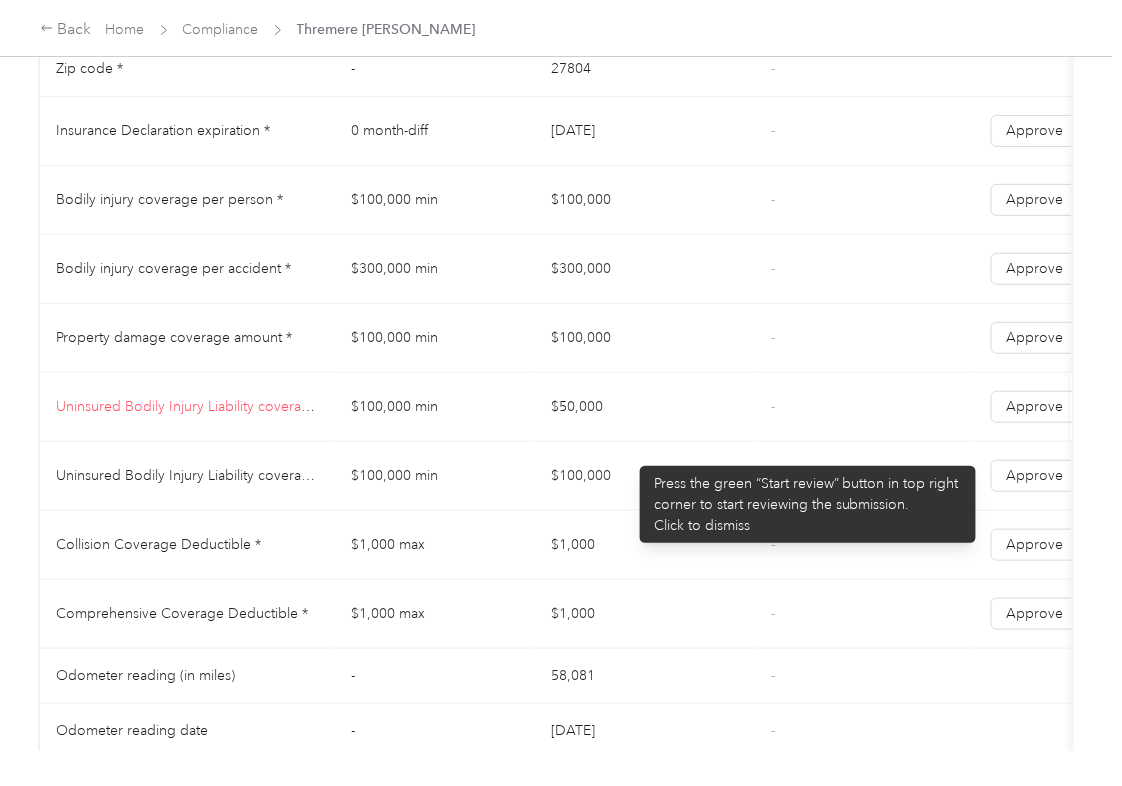 click on "$50,000" at bounding box center [645, 407] 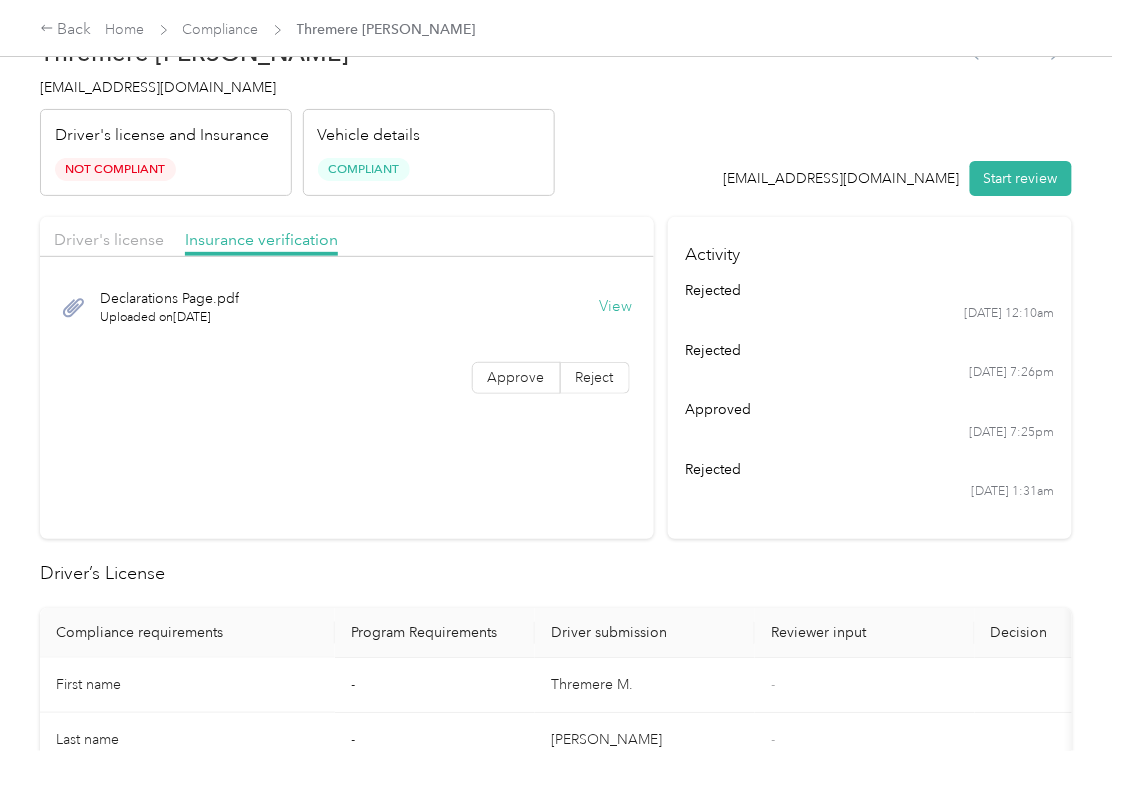scroll, scrollTop: 0, scrollLeft: 0, axis: both 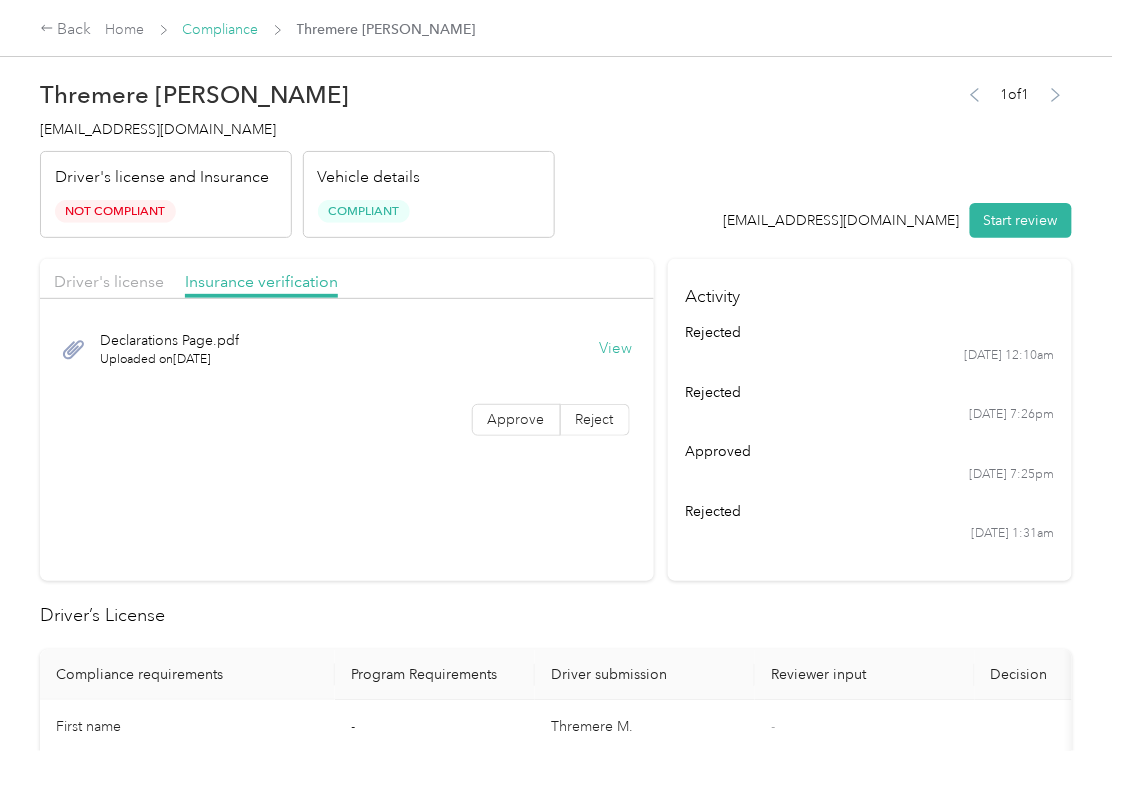 click on "Compliance" at bounding box center [221, 29] 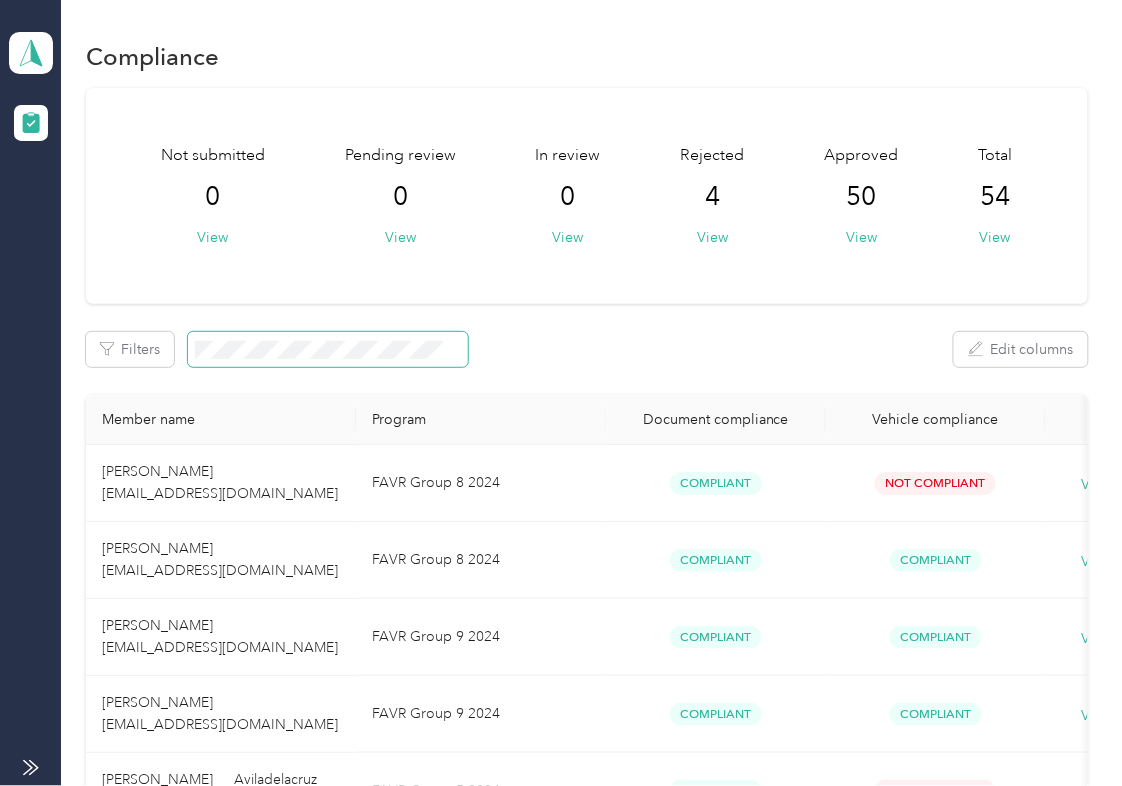 drag, startPoint x: 582, startPoint y: 328, endPoint x: 454, endPoint y: 344, distance: 128.99612 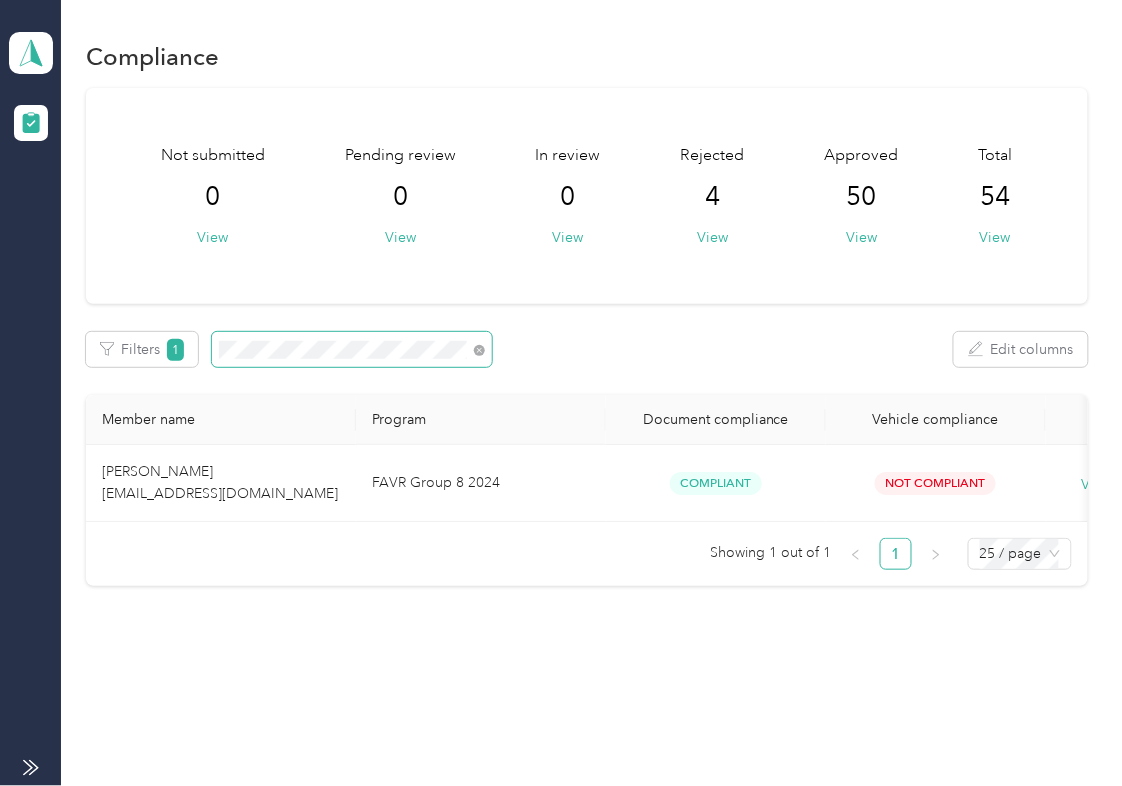 click on "Member name" at bounding box center (221, 420) 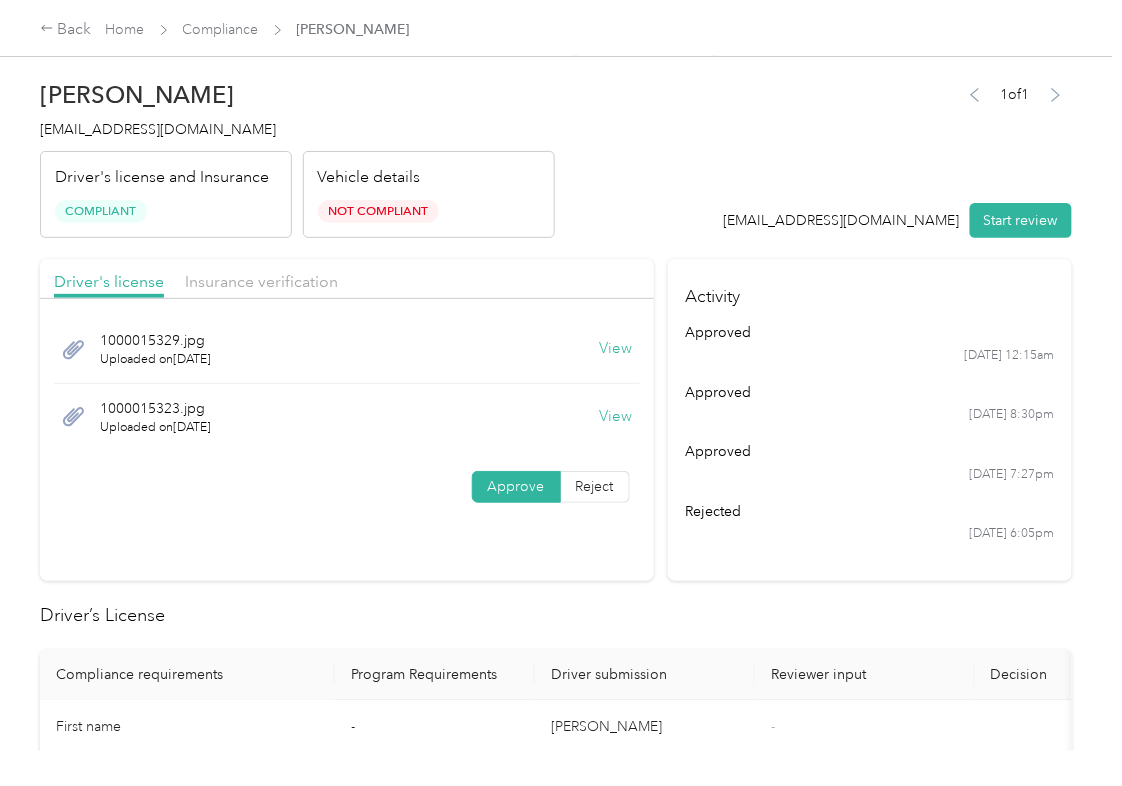 click on "View" at bounding box center [616, 349] 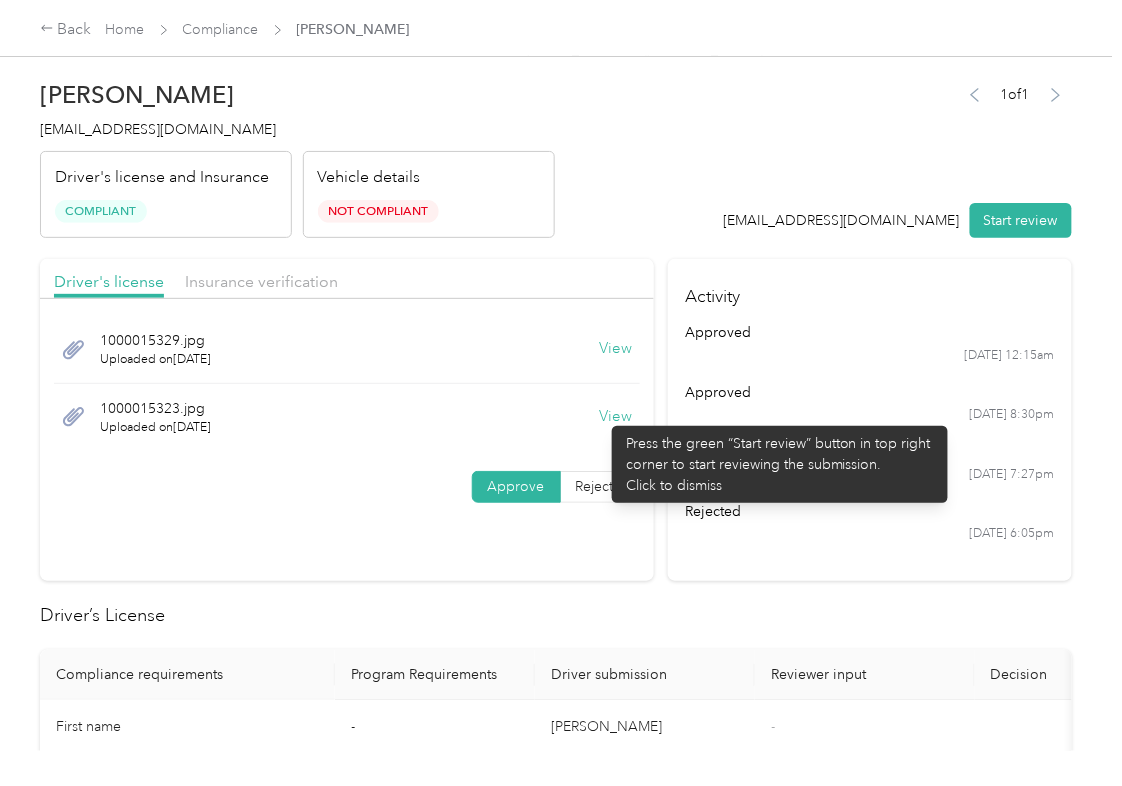 drag, startPoint x: 602, startPoint y: 416, endPoint x: 602, endPoint y: 392, distance: 24 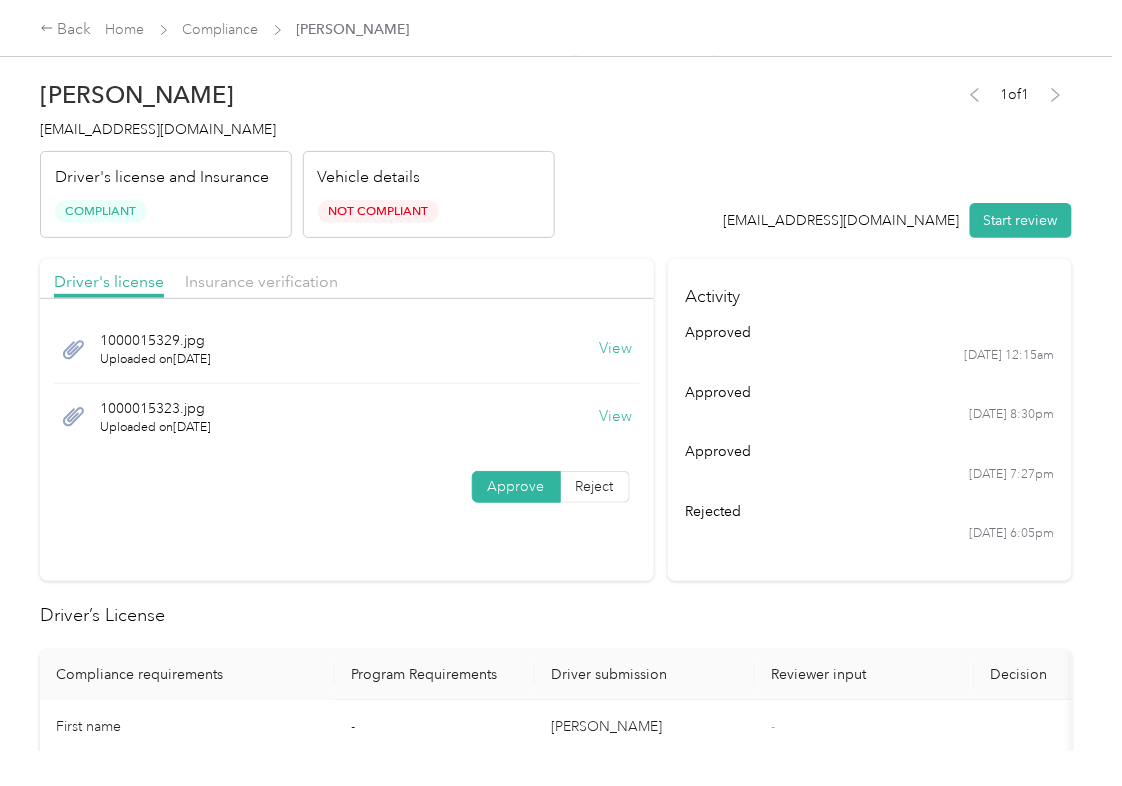 drag, startPoint x: 554, startPoint y: 292, endPoint x: 456, endPoint y: 292, distance: 98 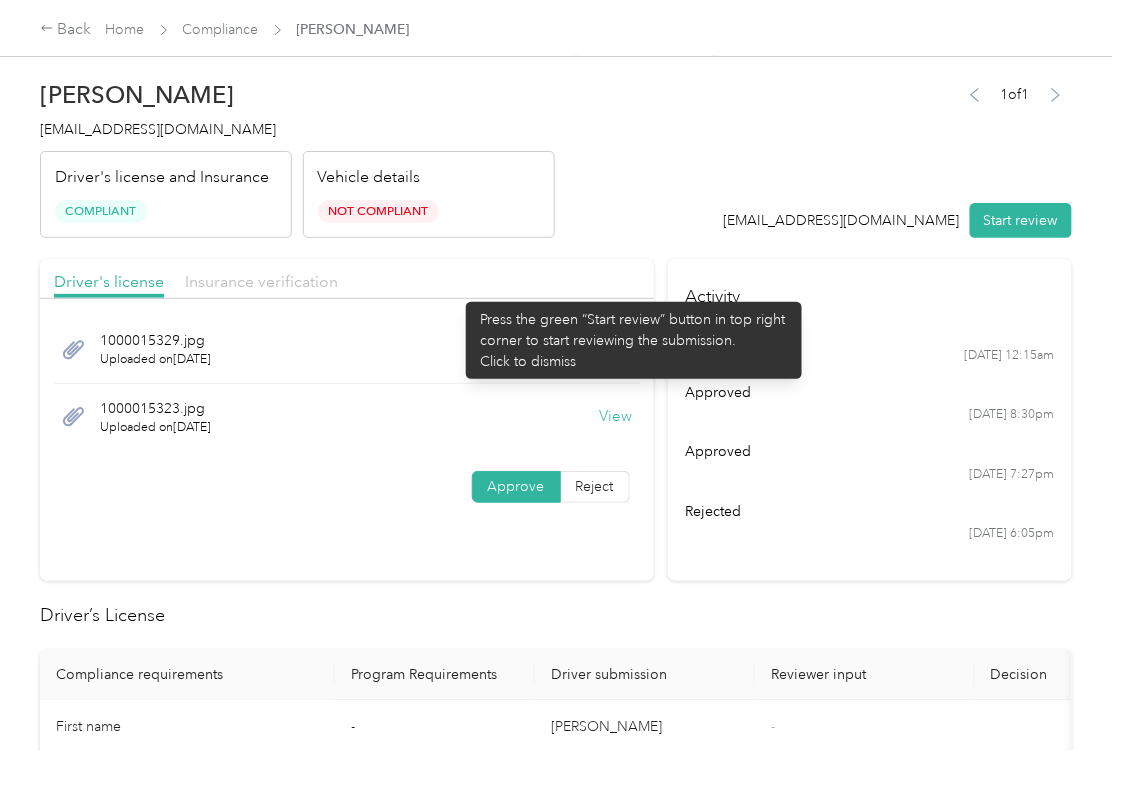 click on "Insurance verification" at bounding box center (261, 281) 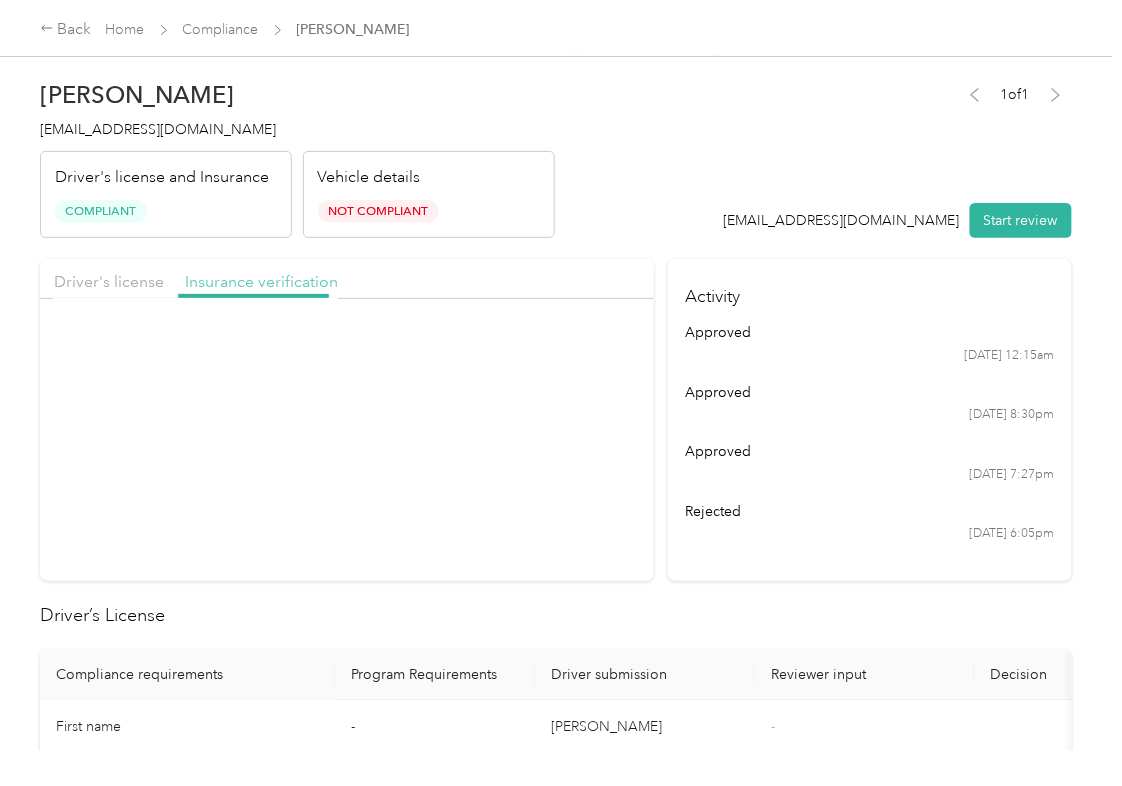 click on "Insurance verification" at bounding box center [261, 281] 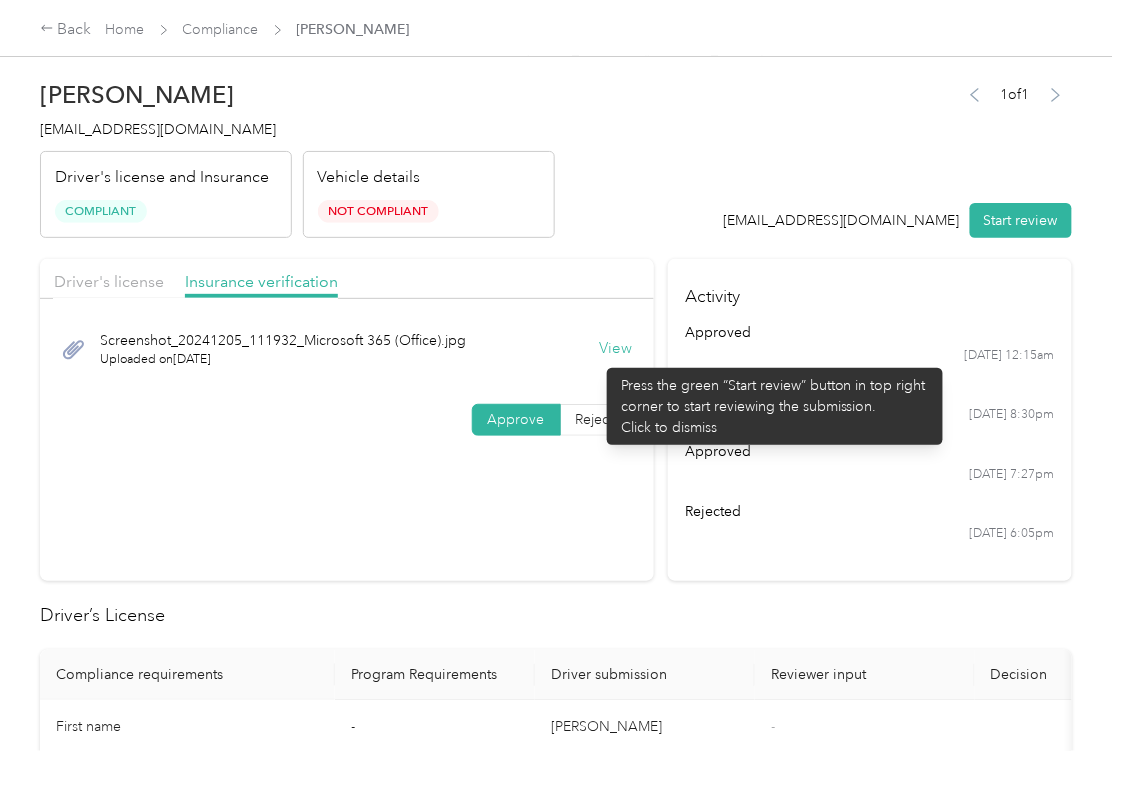 click on "View" at bounding box center (616, 349) 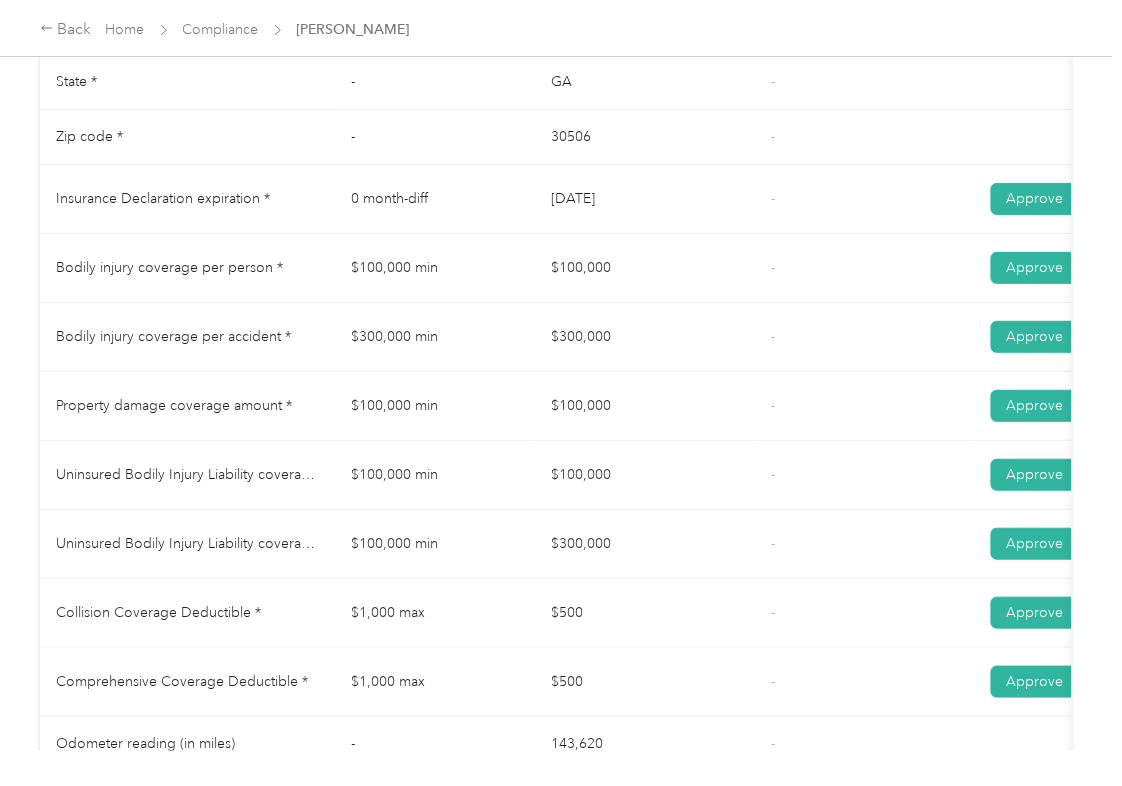 scroll, scrollTop: 933, scrollLeft: 0, axis: vertical 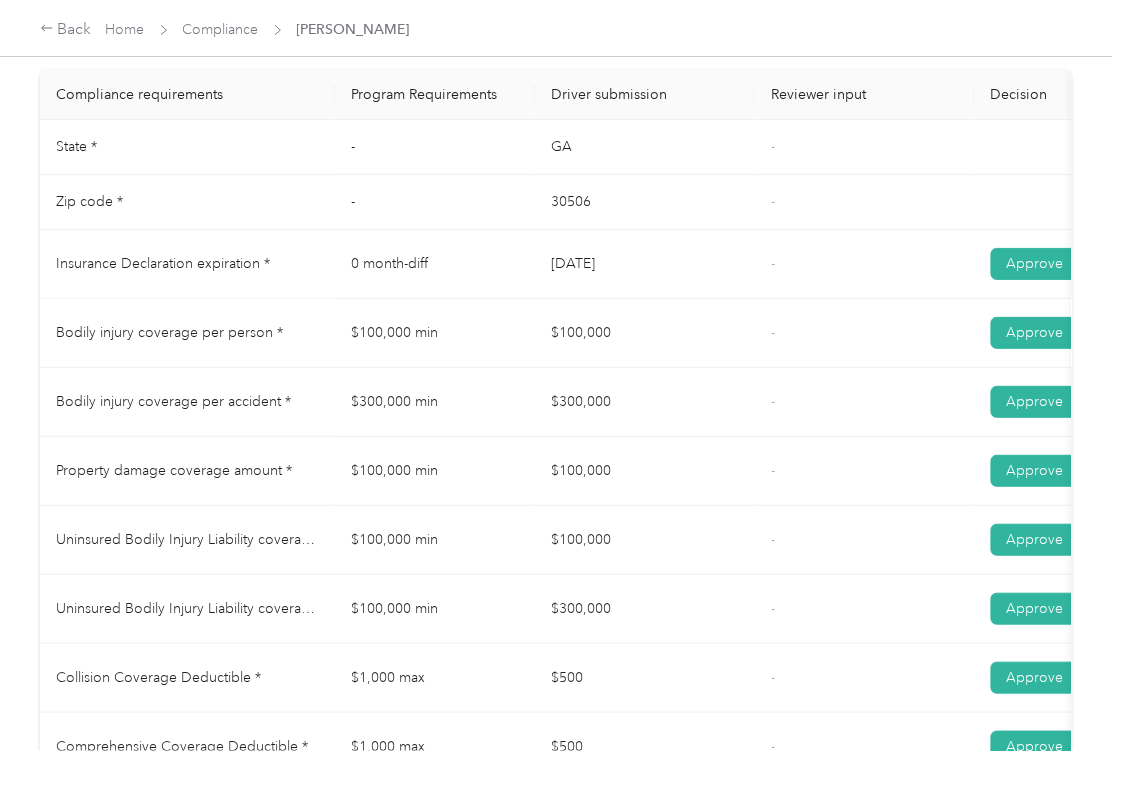 drag, startPoint x: 572, startPoint y: 332, endPoint x: 512, endPoint y: 398, distance: 89.19641 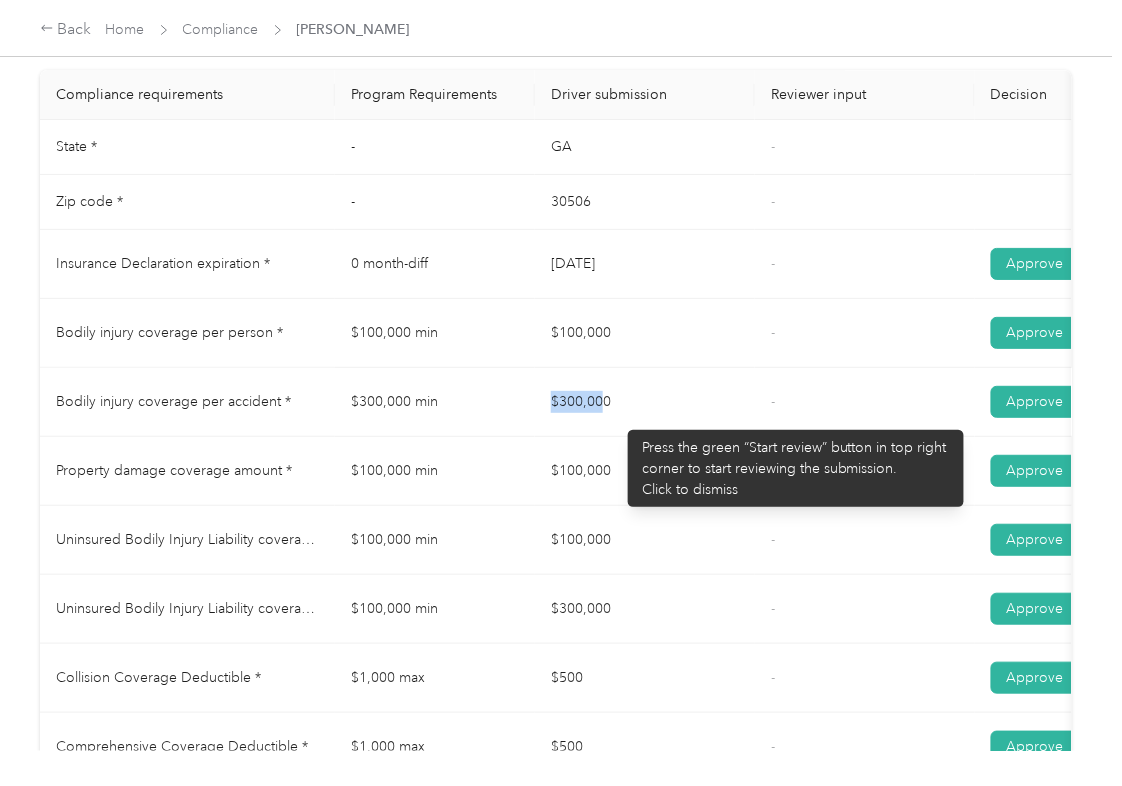 drag, startPoint x: 618, startPoint y: 420, endPoint x: 612, endPoint y: 434, distance: 15.231546 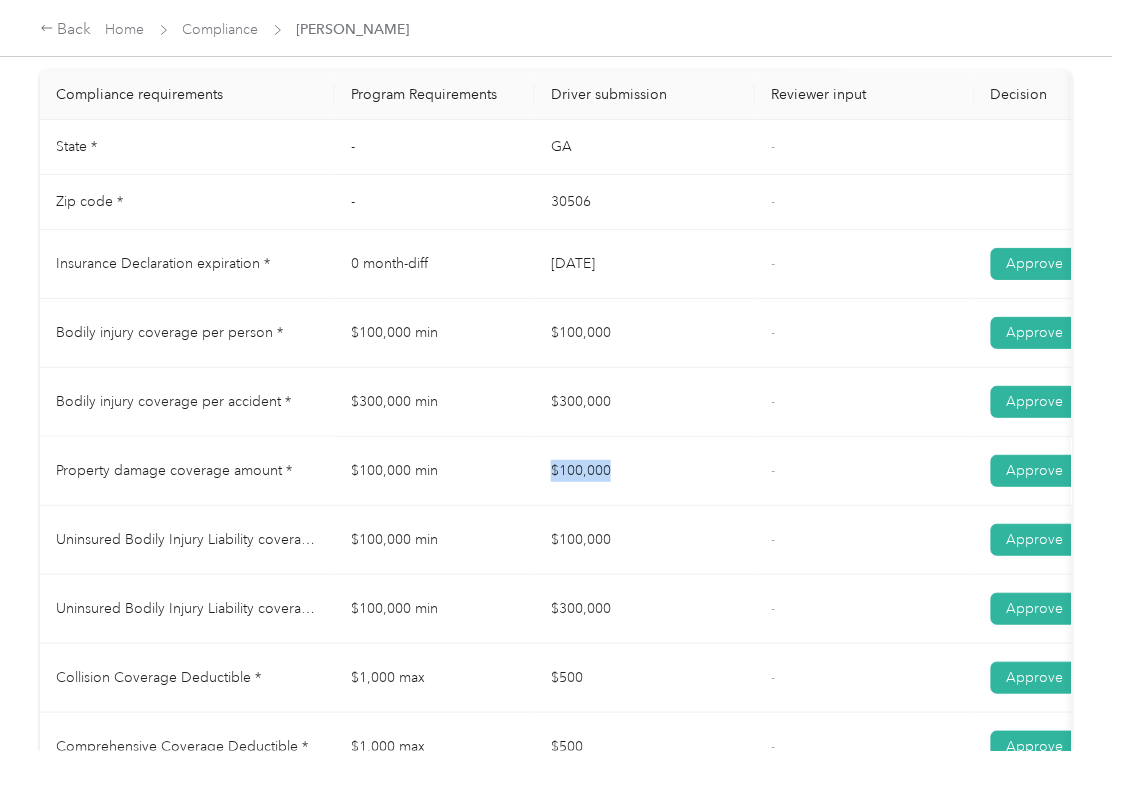 drag, startPoint x: 514, startPoint y: 477, endPoint x: 644, endPoint y: 481, distance: 130.06152 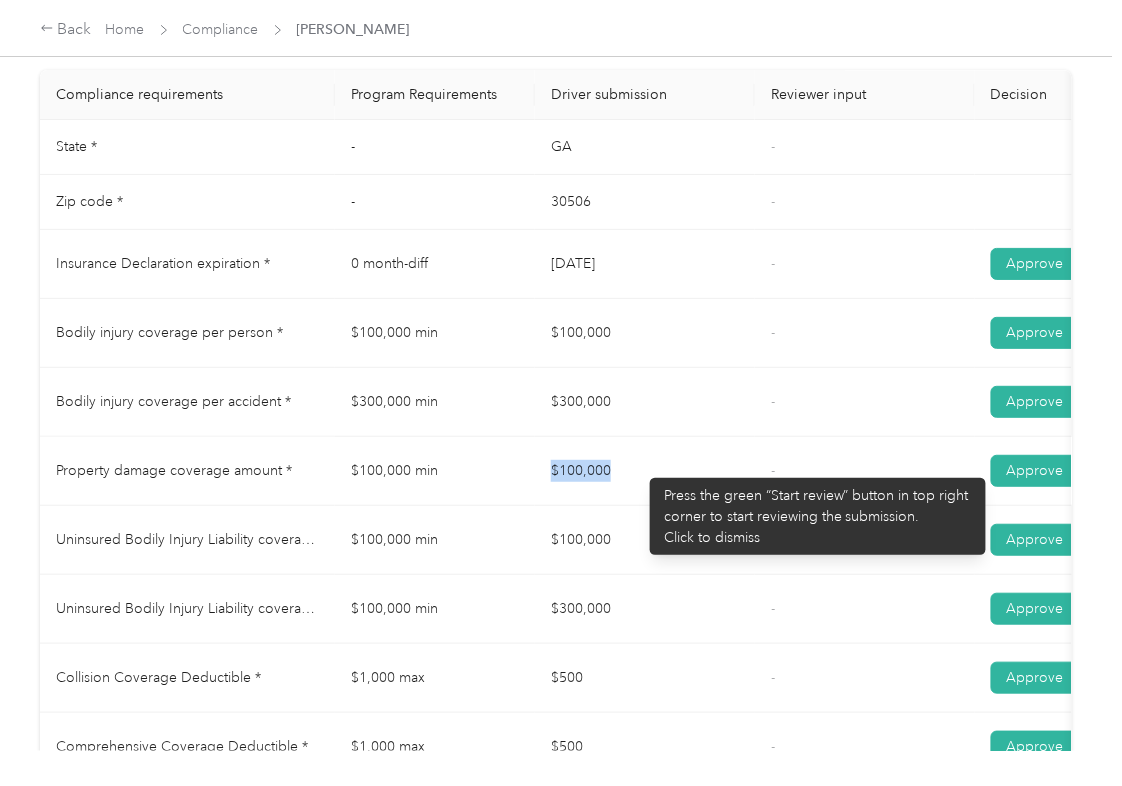scroll, scrollTop: 1066, scrollLeft: 0, axis: vertical 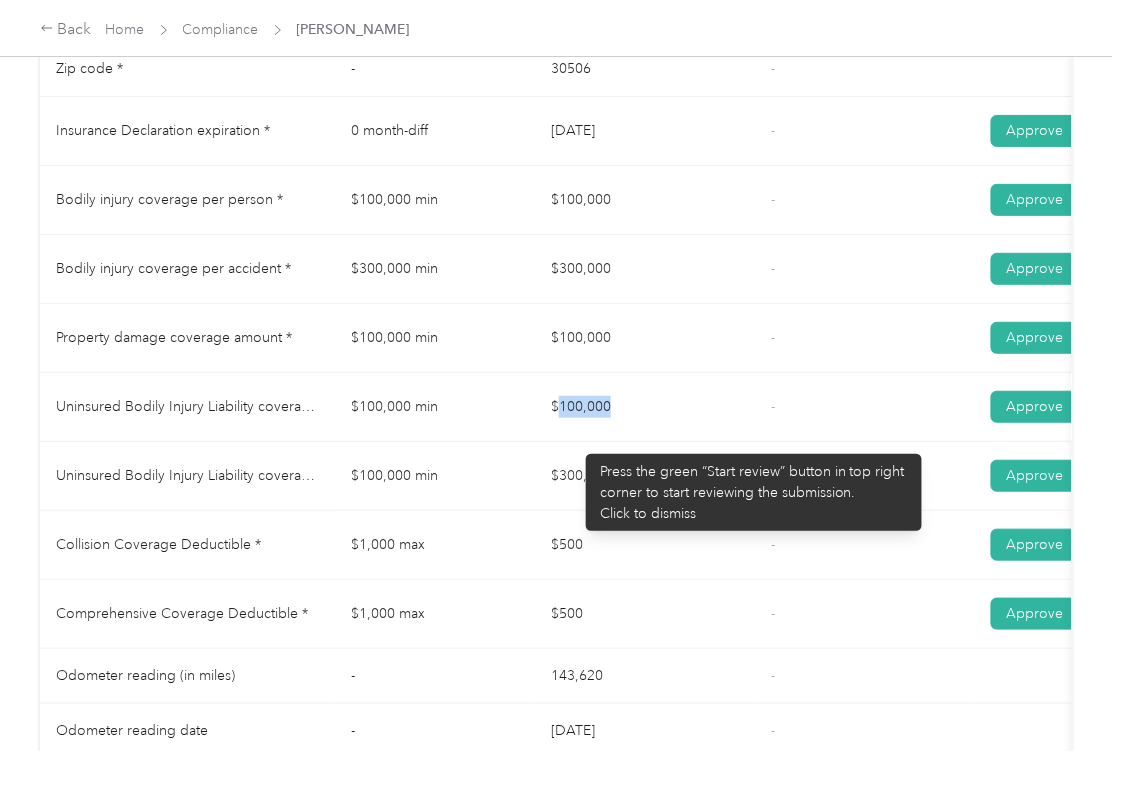 drag, startPoint x: 562, startPoint y: 434, endPoint x: 629, endPoint y: 441, distance: 67.36468 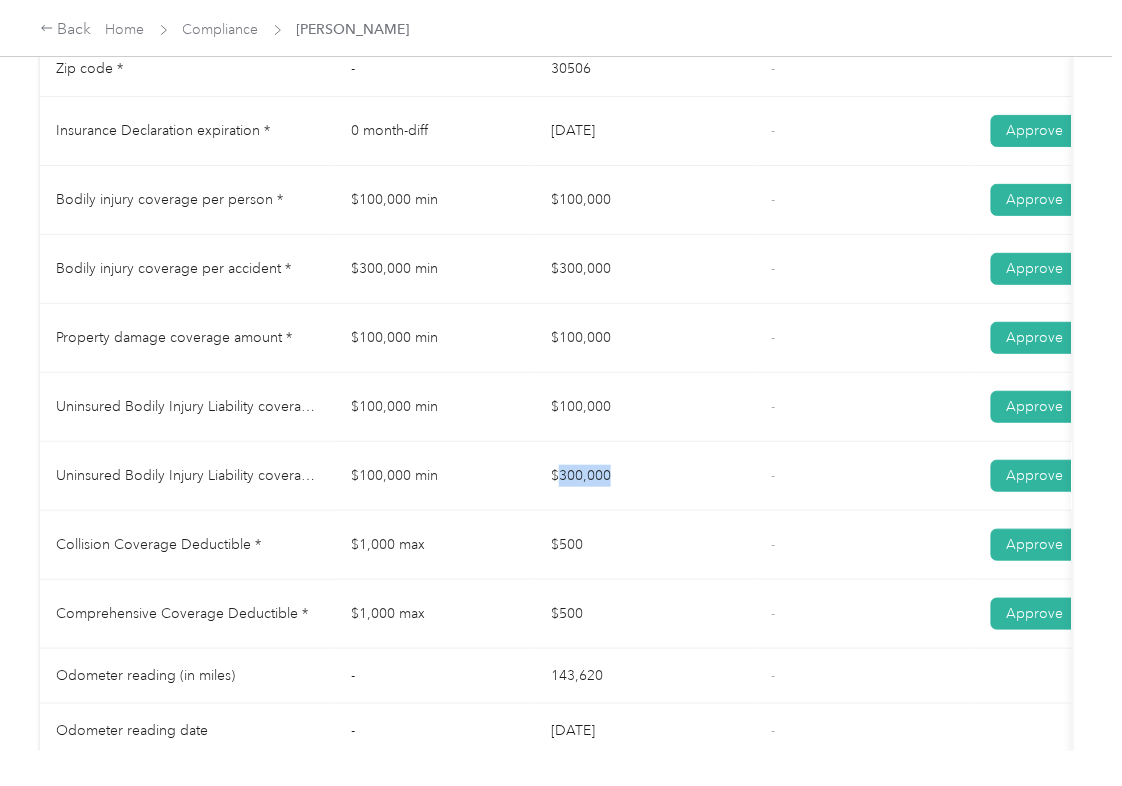 drag, startPoint x: 560, startPoint y: 492, endPoint x: 656, endPoint y: 494, distance: 96.02083 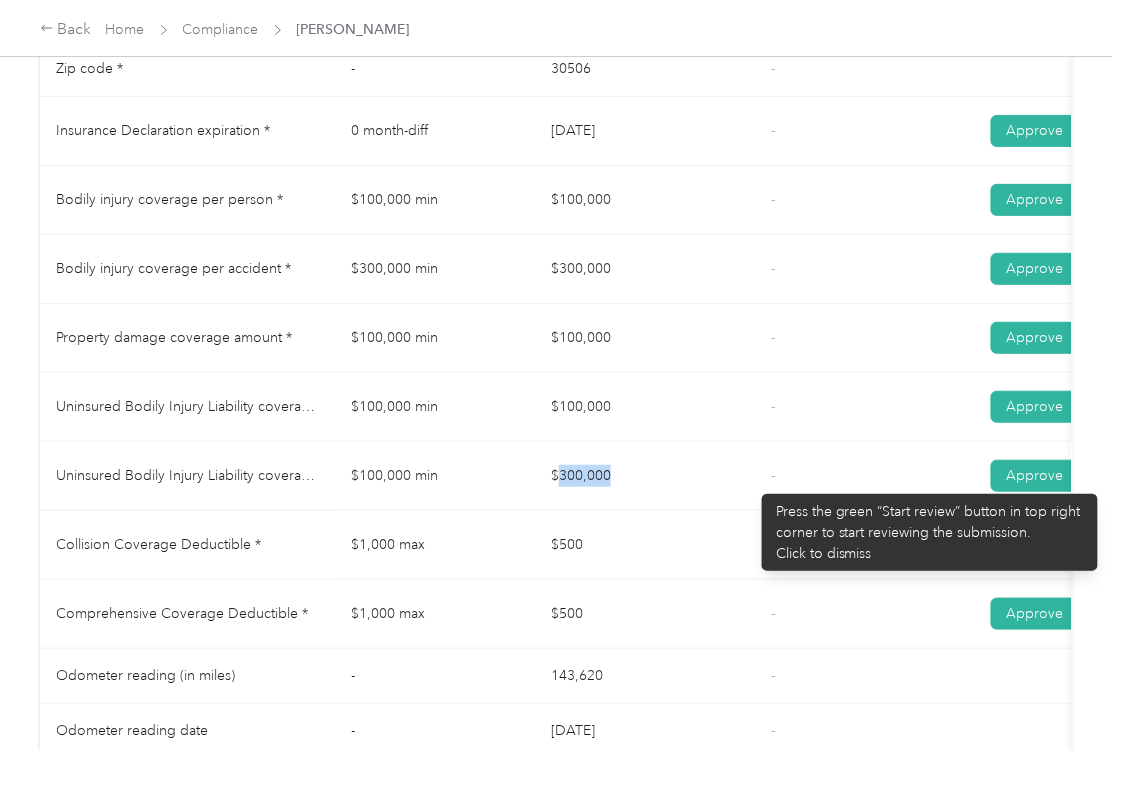 click on "$300,000" at bounding box center [645, 476] 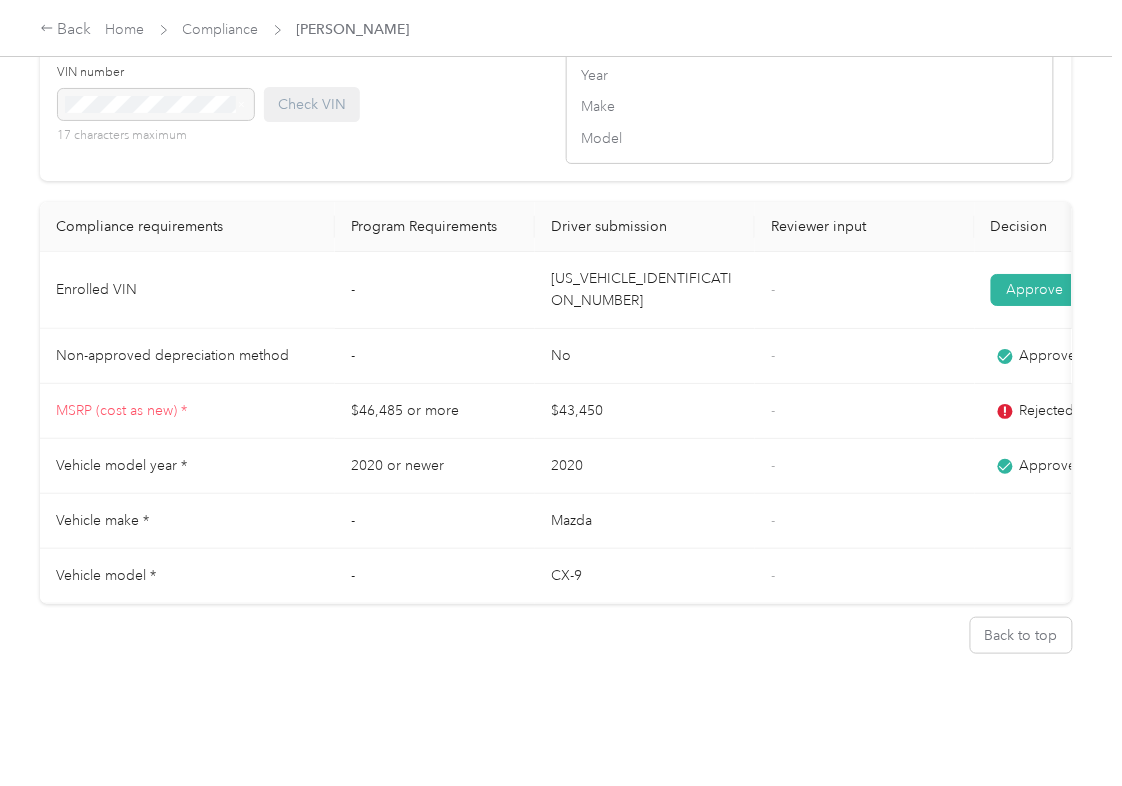 scroll, scrollTop: 2009, scrollLeft: 0, axis: vertical 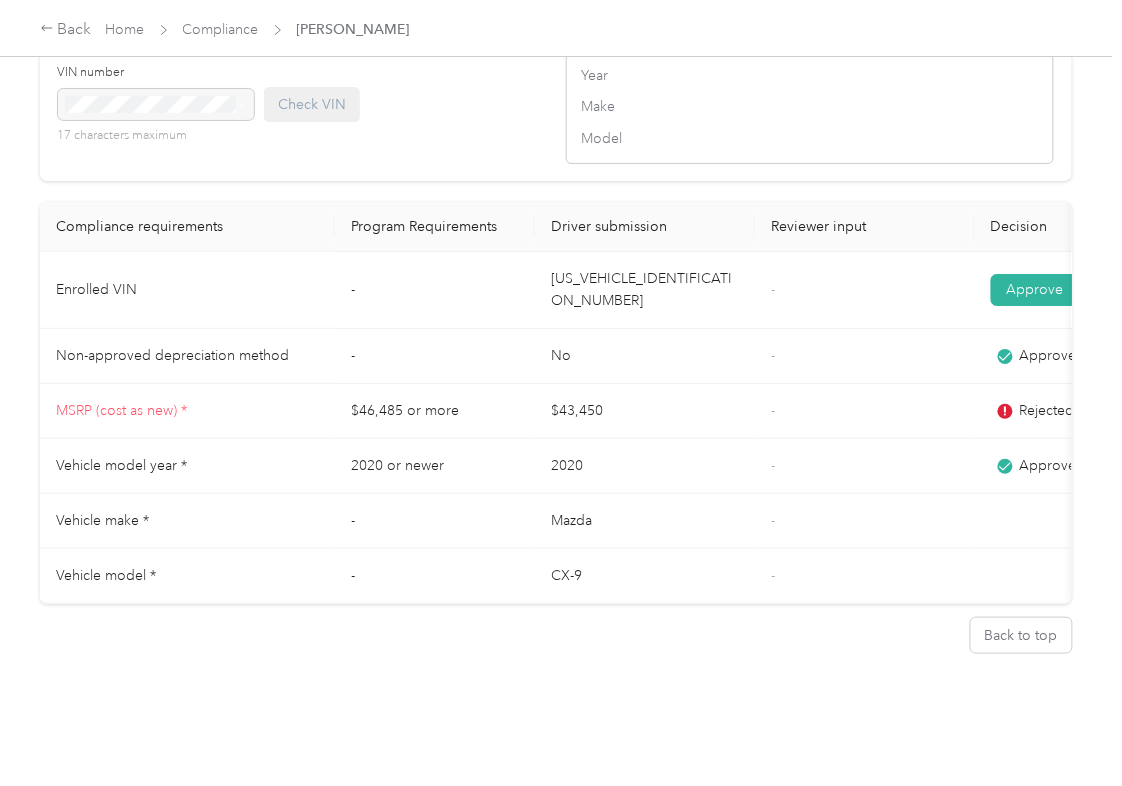 click on "[US_VEHICLE_IDENTIFICATION_NUMBER]" at bounding box center [645, 290] 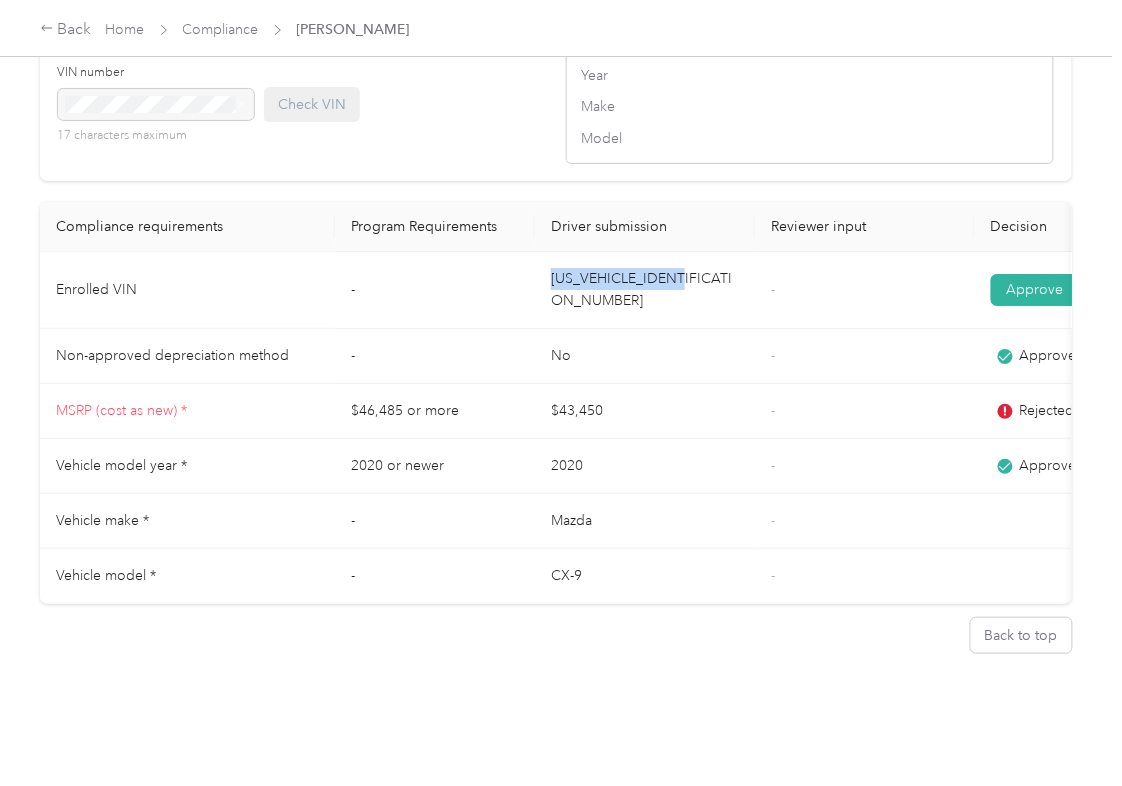 click on "[US_VEHICLE_IDENTIFICATION_NUMBER]" at bounding box center (645, 290) 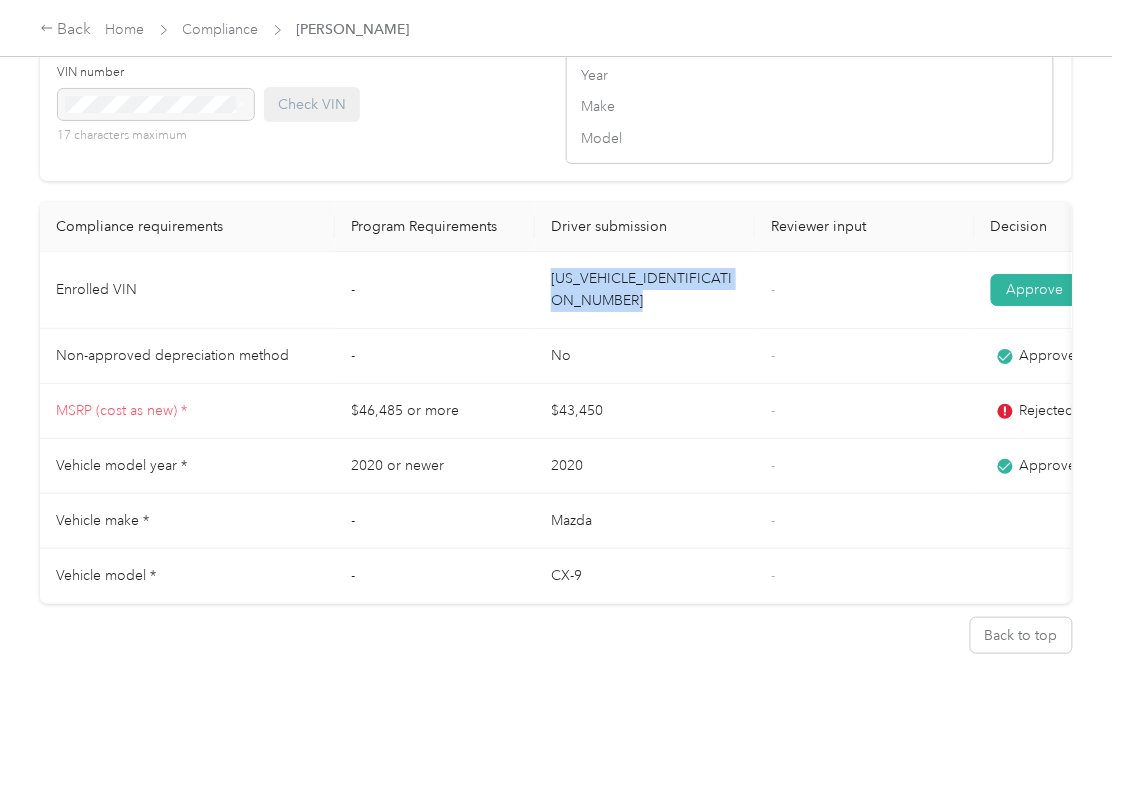 click on "[US_VEHICLE_IDENTIFICATION_NUMBER]" at bounding box center [645, 290] 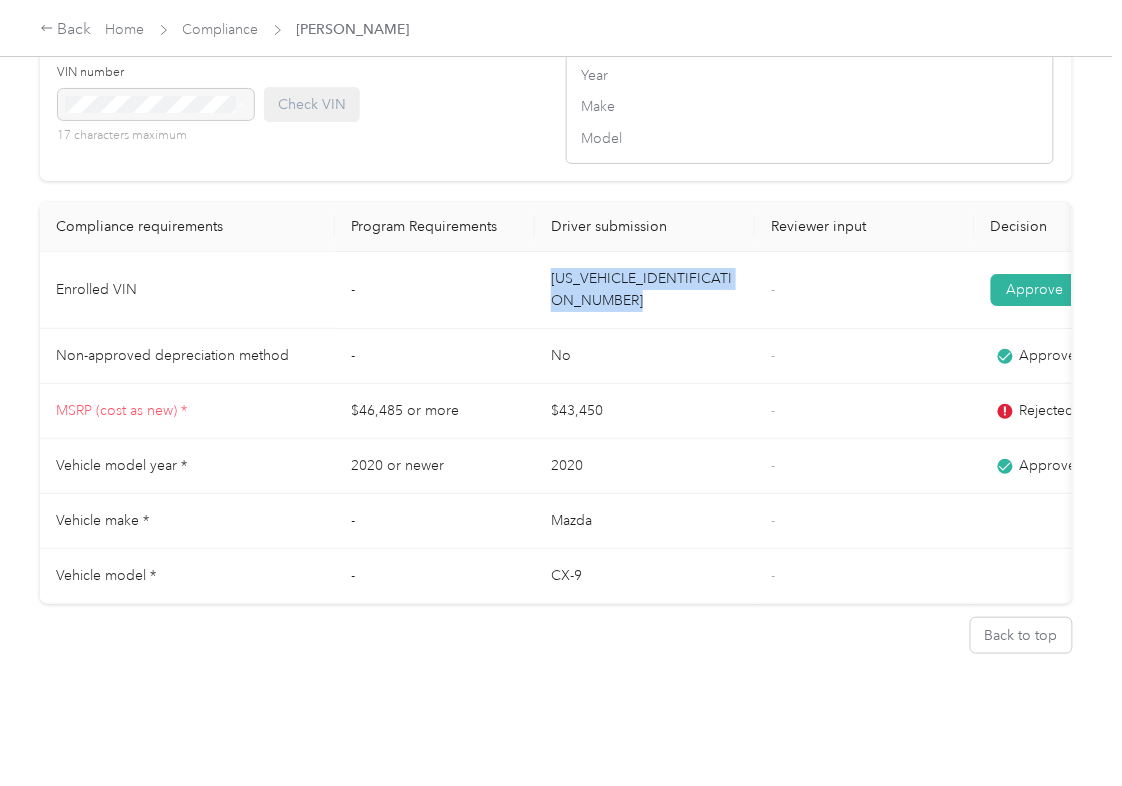 copy on "[US_VEHICLE_IDENTIFICATION_NUMBER]" 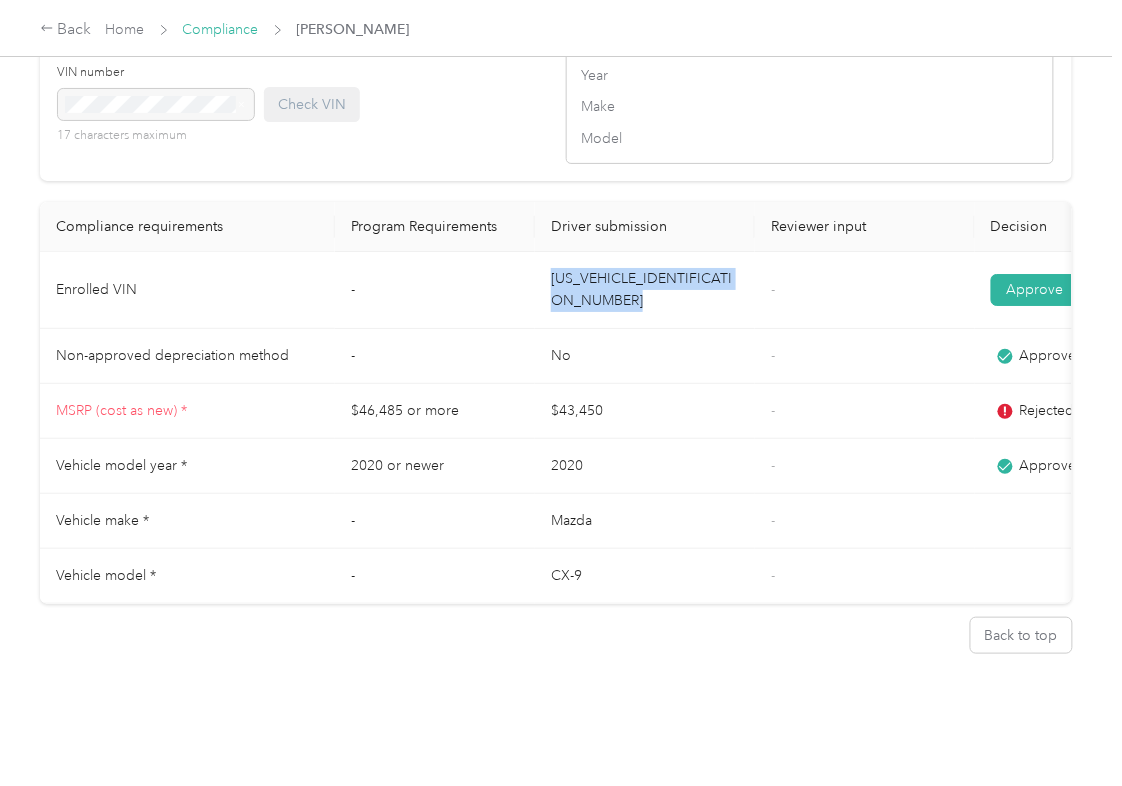 click on "Compliance" at bounding box center (221, 29) 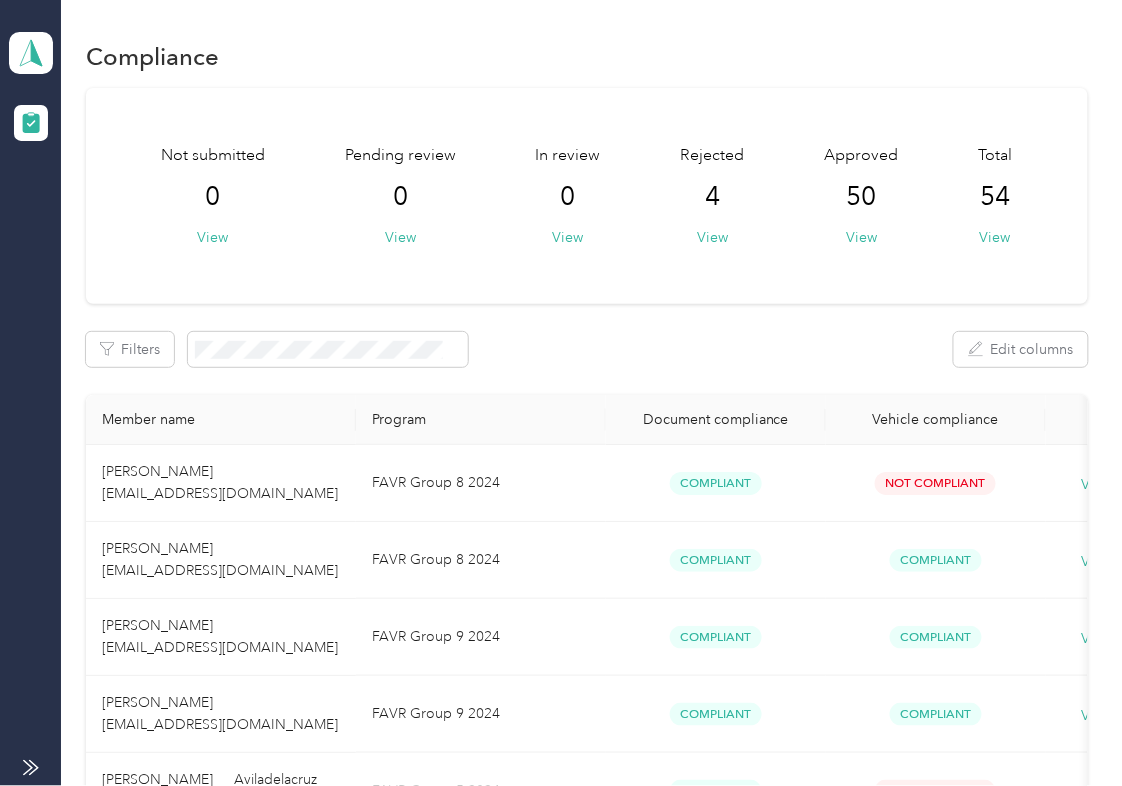 click on "Not submitted 0 View Pending review 0 View In review 0 View Rejected 4 View Approved 50 View Total 54 View" at bounding box center [587, 196] 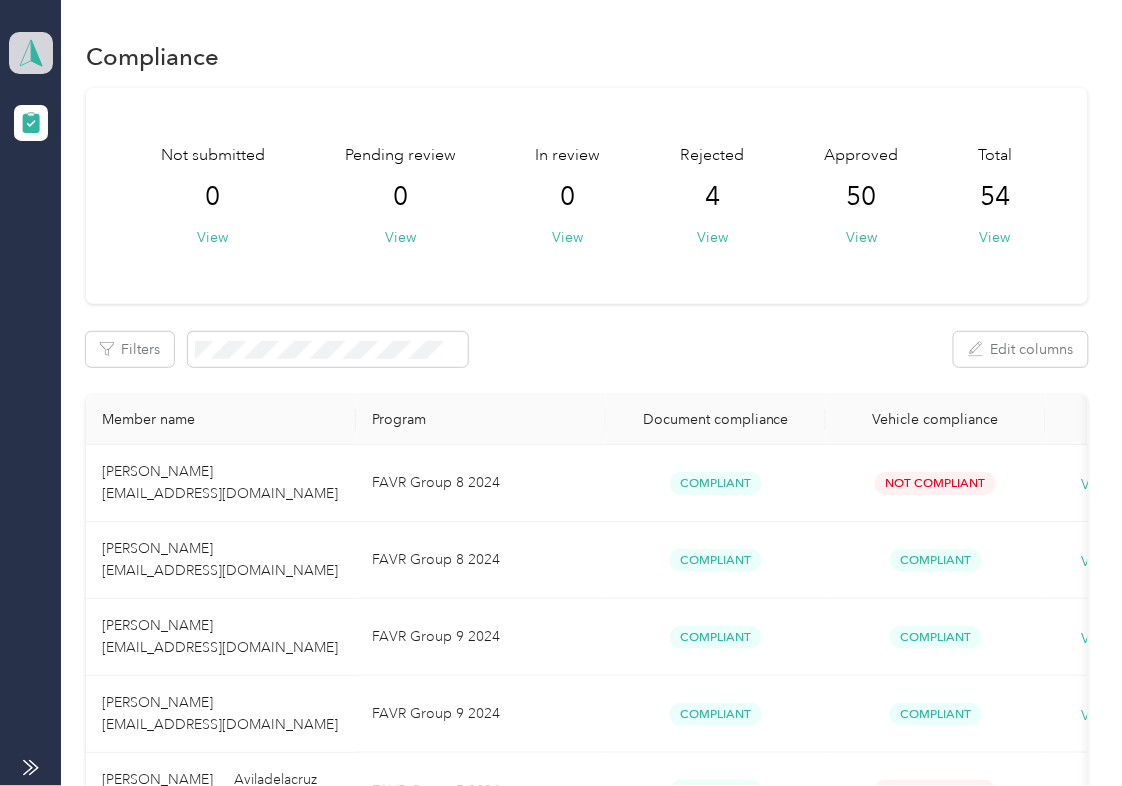 drag, startPoint x: 20, startPoint y: 44, endPoint x: 12, endPoint y: 66, distance: 23.409399 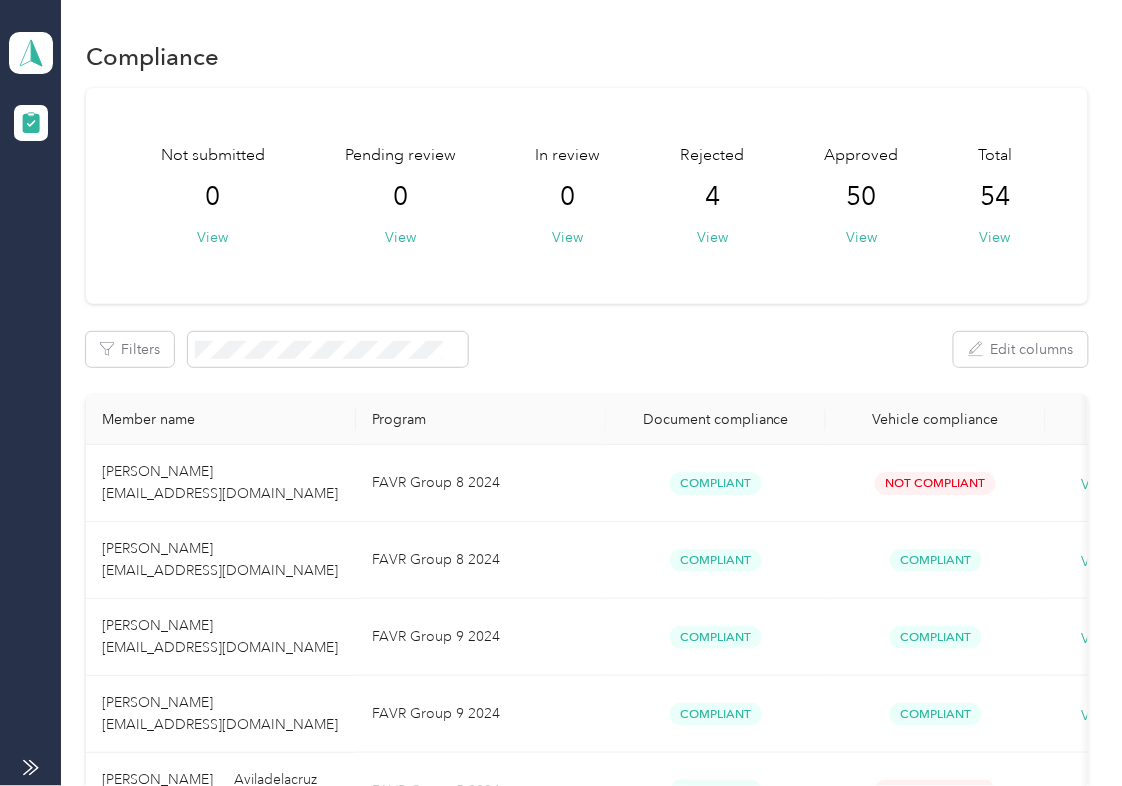 click on "Log out" at bounding box center (64, 209) 